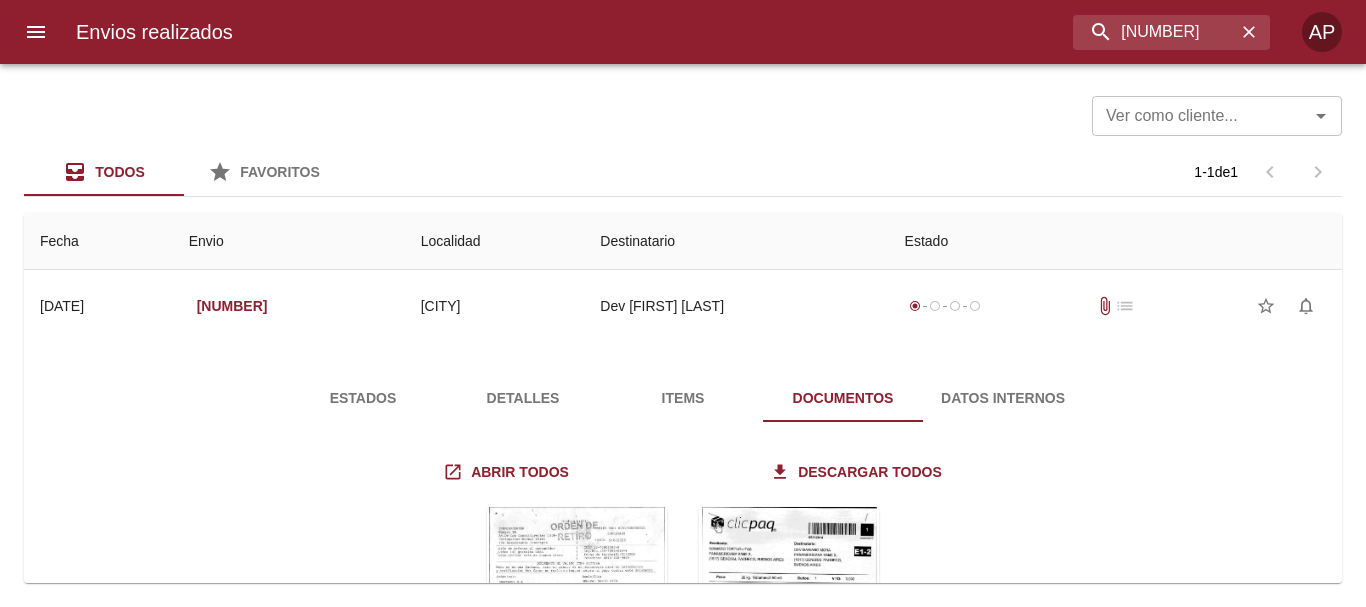 scroll, scrollTop: 0, scrollLeft: 0, axis: both 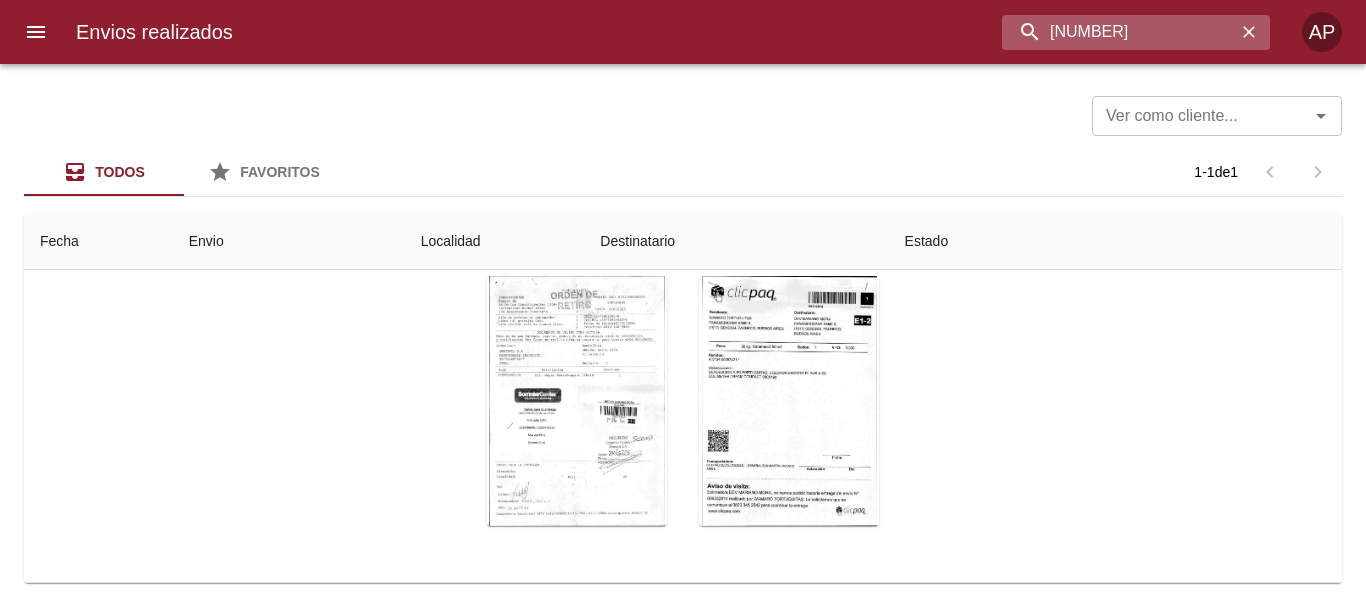 click on "[NUMBER]" at bounding box center (1119, 32) 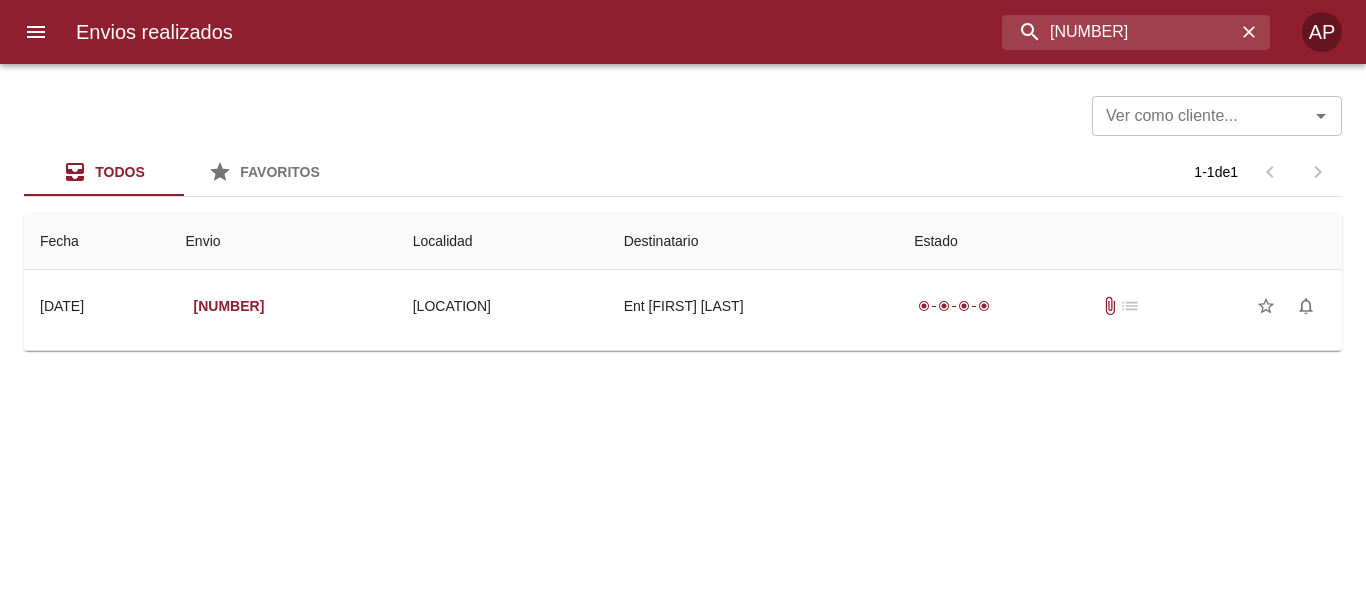 scroll, scrollTop: 0, scrollLeft: 0, axis: both 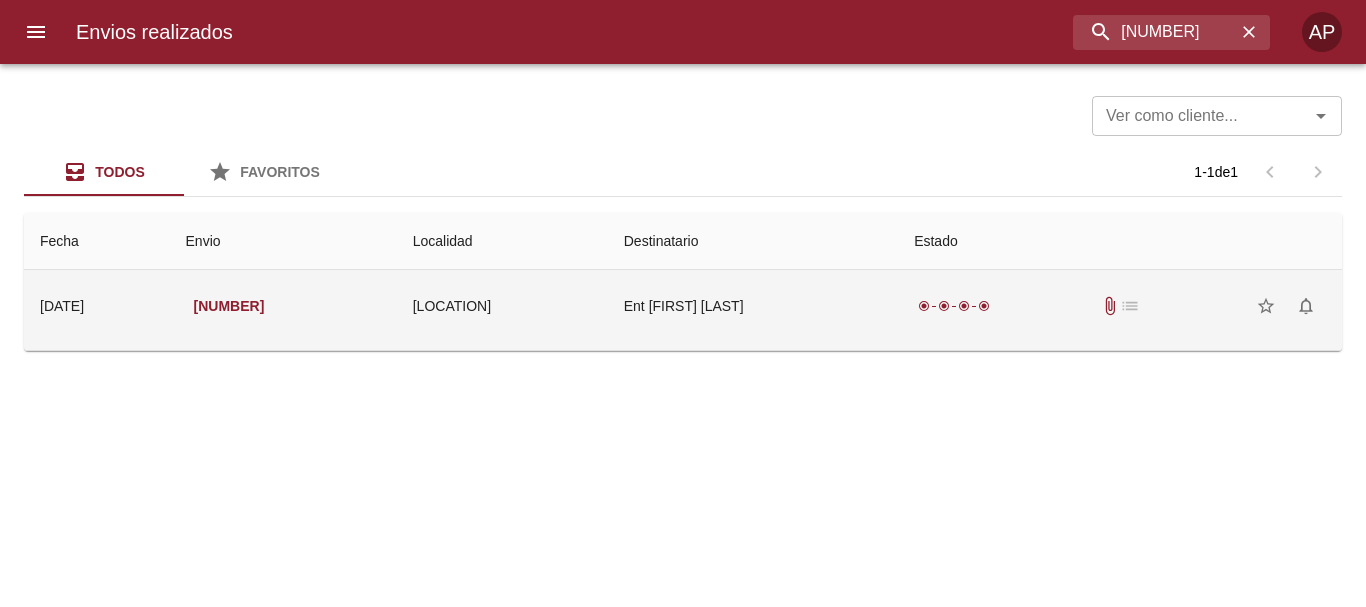 click on "radio_button_checked radio_button_checked radio_button_checked radio_button_checked attach_file list star_border notifications_none" at bounding box center (1120, 306) 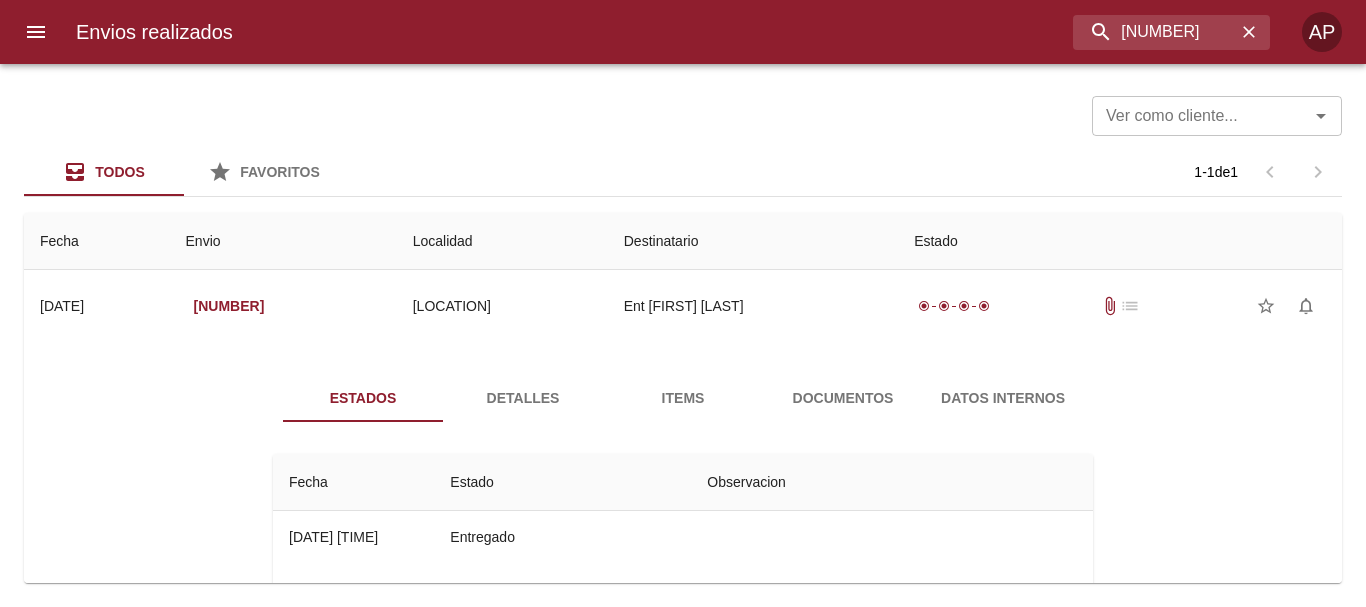 click on "Documentos" at bounding box center (843, 398) 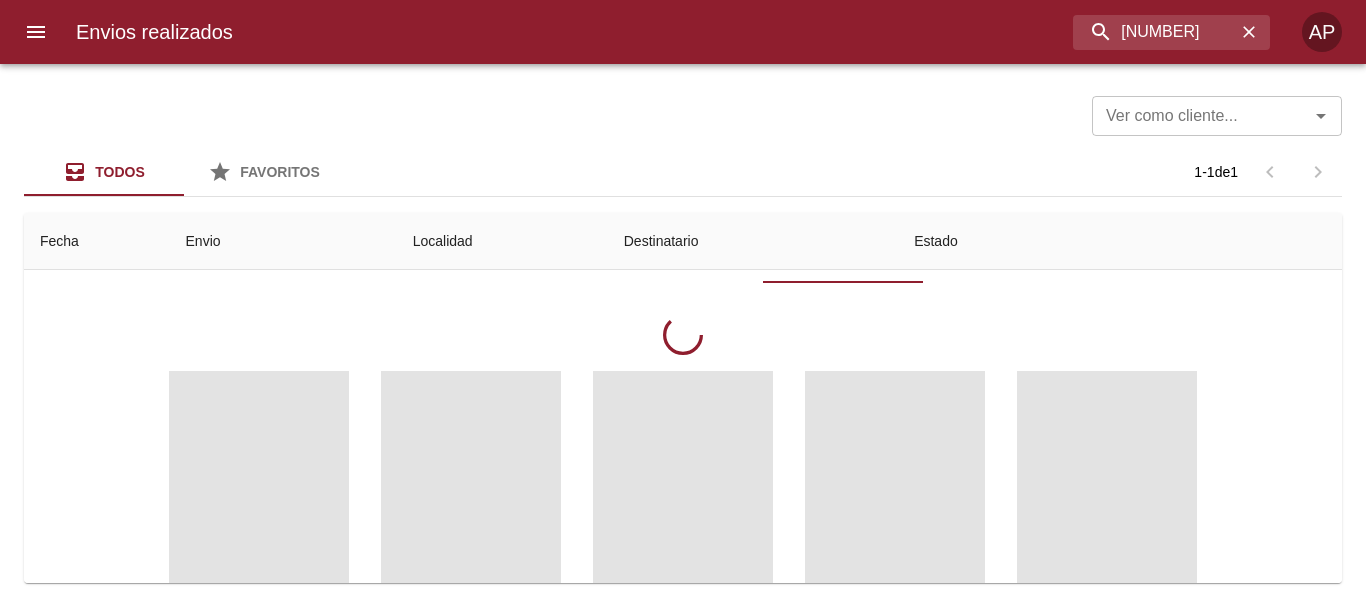 scroll, scrollTop: 200, scrollLeft: 0, axis: vertical 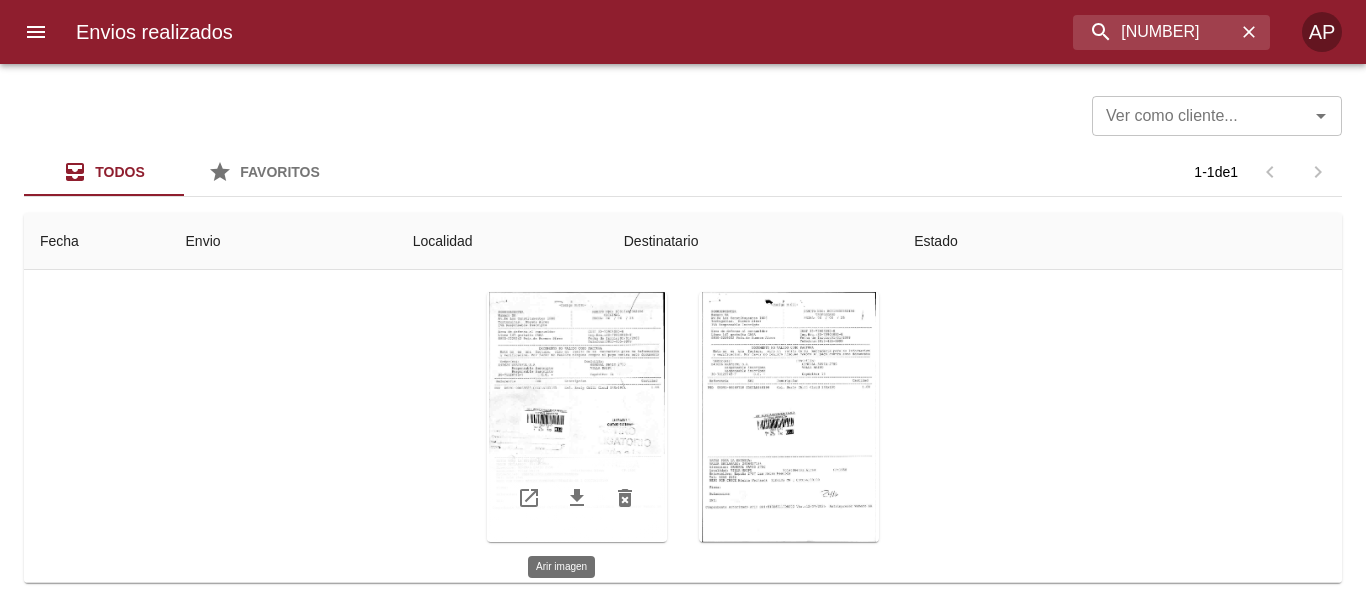 click at bounding box center [577, 417] 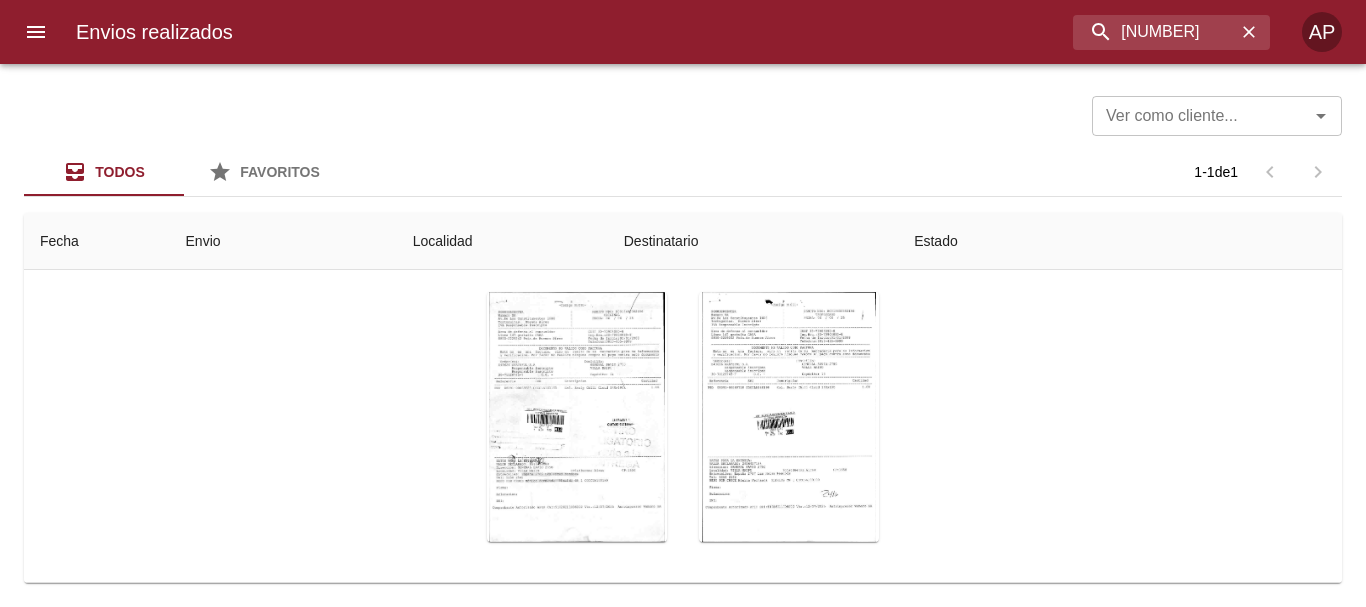 click at bounding box center (24, 3928) 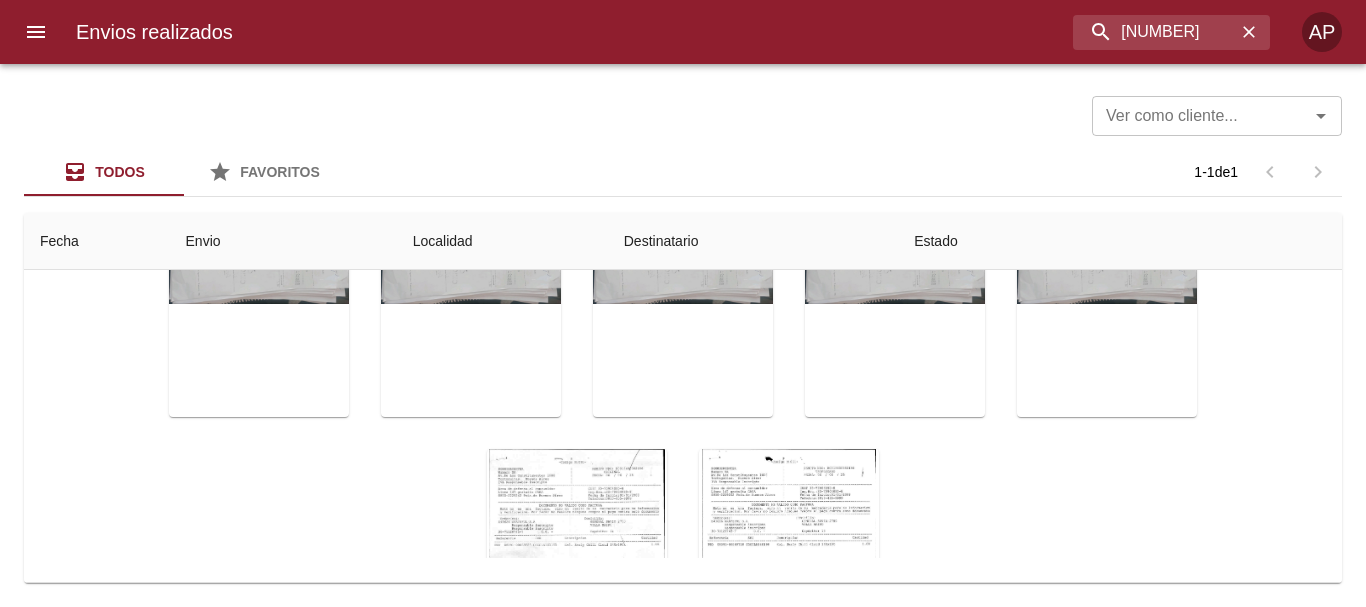 scroll, scrollTop: 481, scrollLeft: 0, axis: vertical 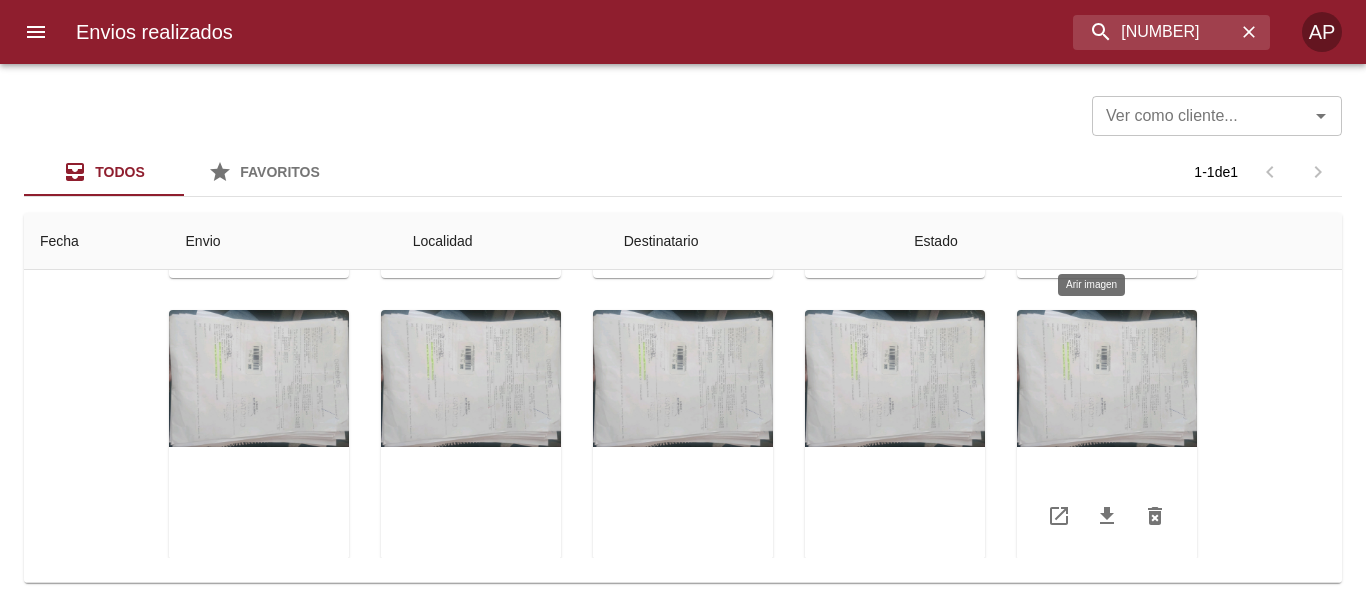 click at bounding box center (1107, 435) 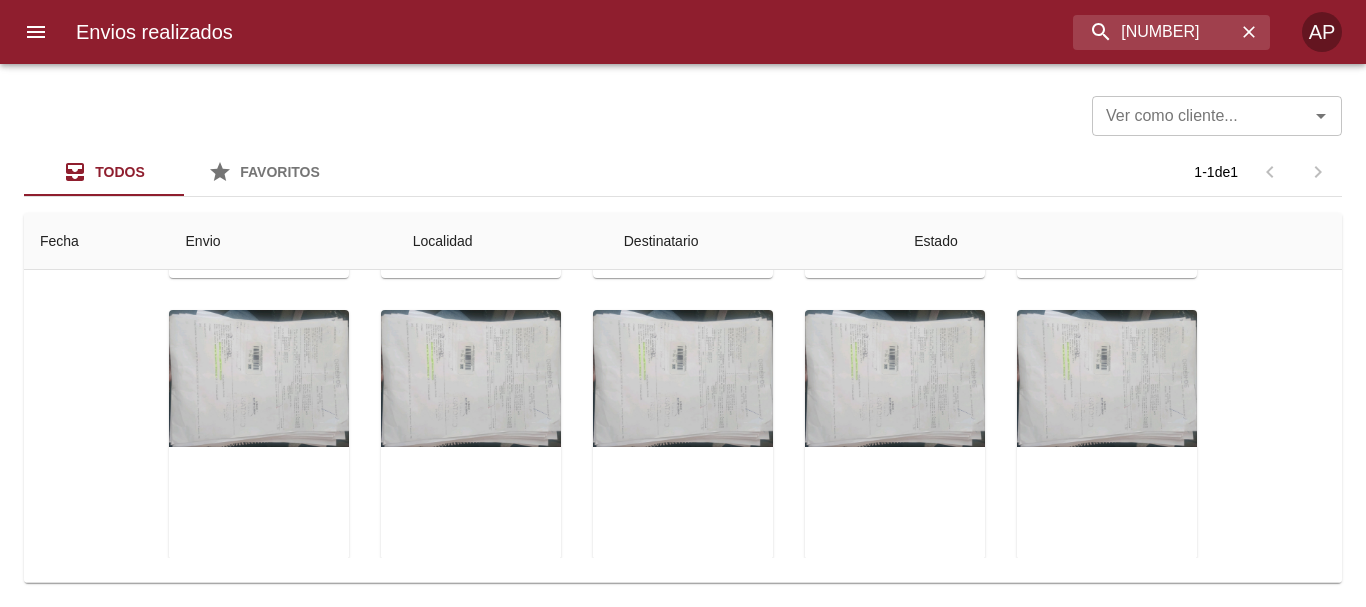 click at bounding box center [10, 303] 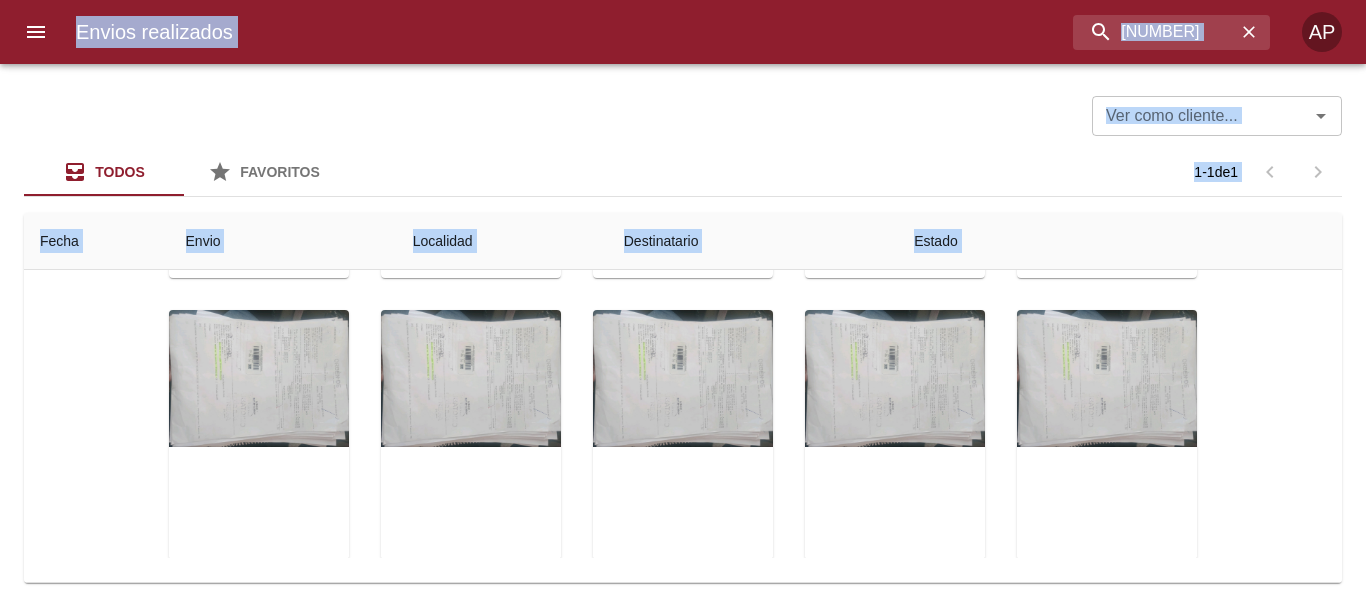 click at bounding box center [683, 2311] 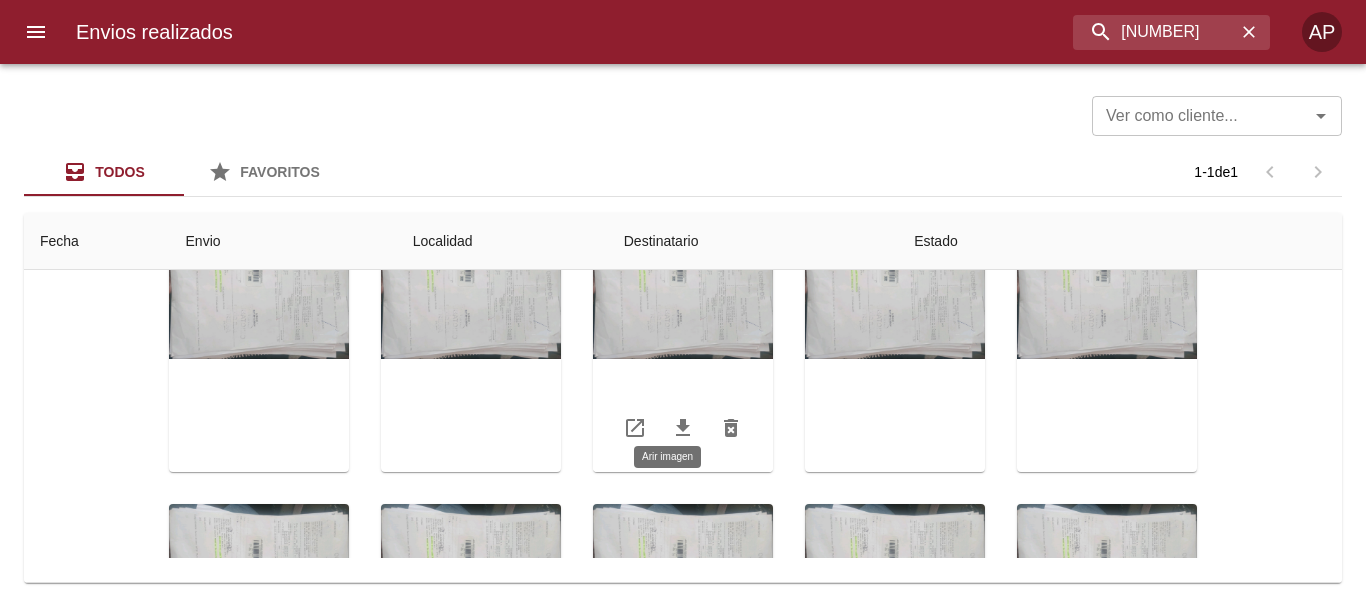 scroll, scrollTop: 0, scrollLeft: 0, axis: both 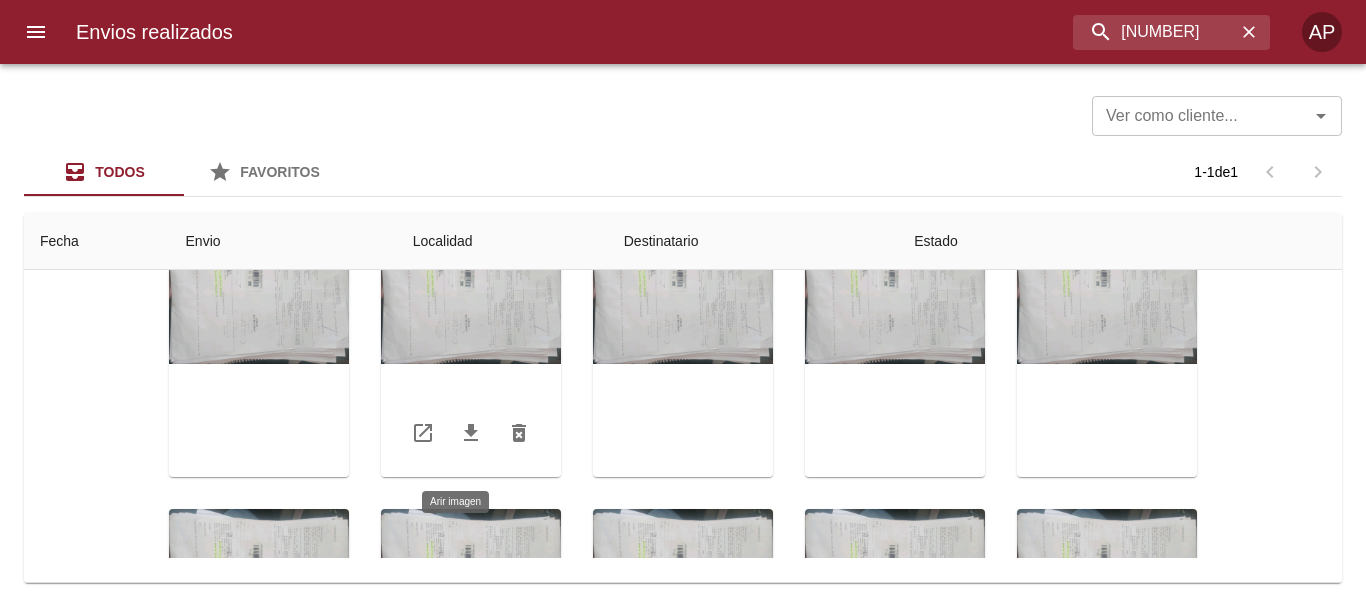 click at bounding box center (471, 352) 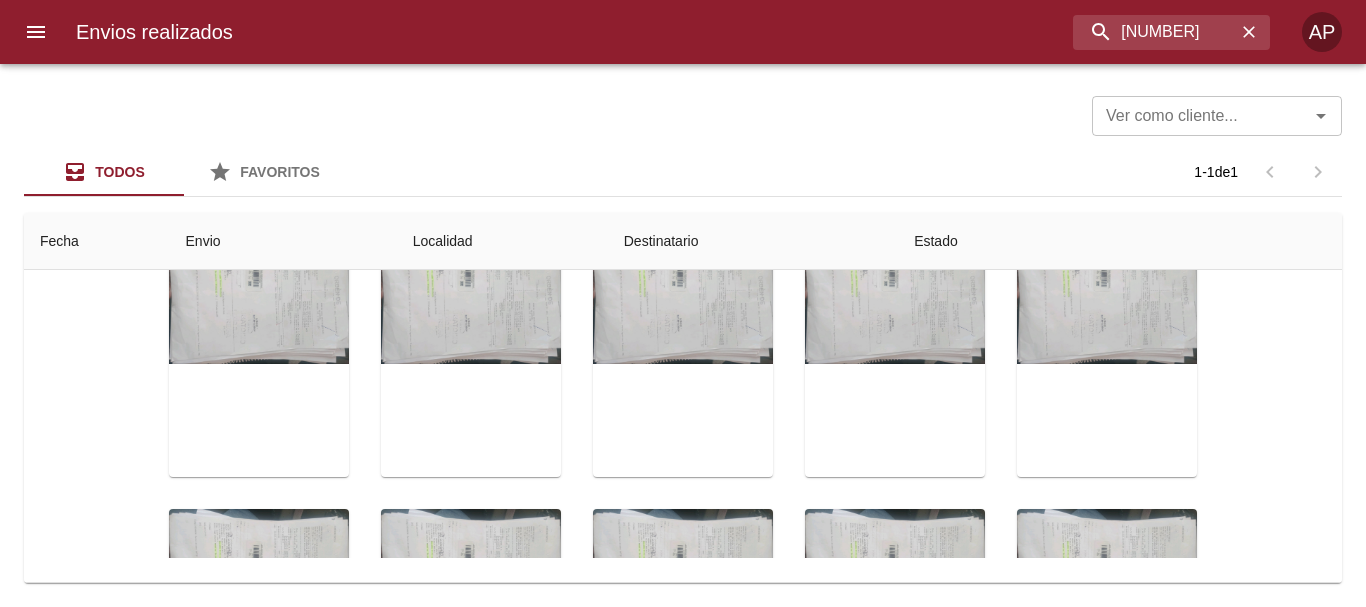 drag, startPoint x: 1236, startPoint y: 442, endPoint x: 1208, endPoint y: 434, distance: 29.12044 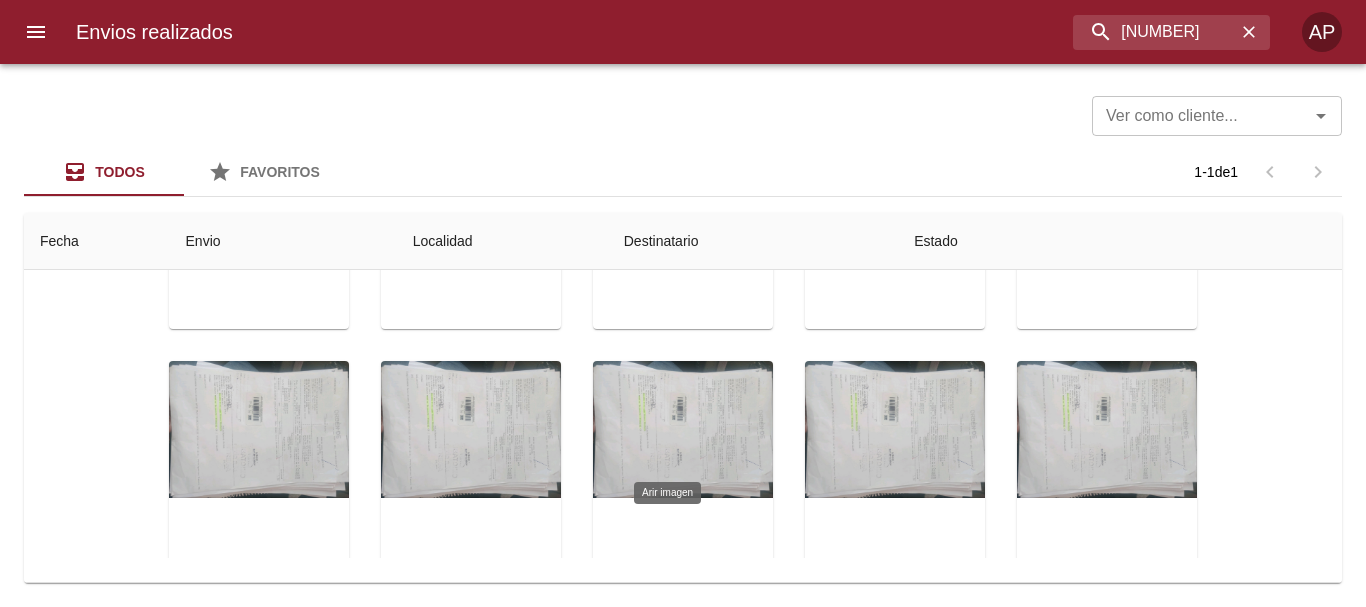 scroll, scrollTop: 500, scrollLeft: 0, axis: vertical 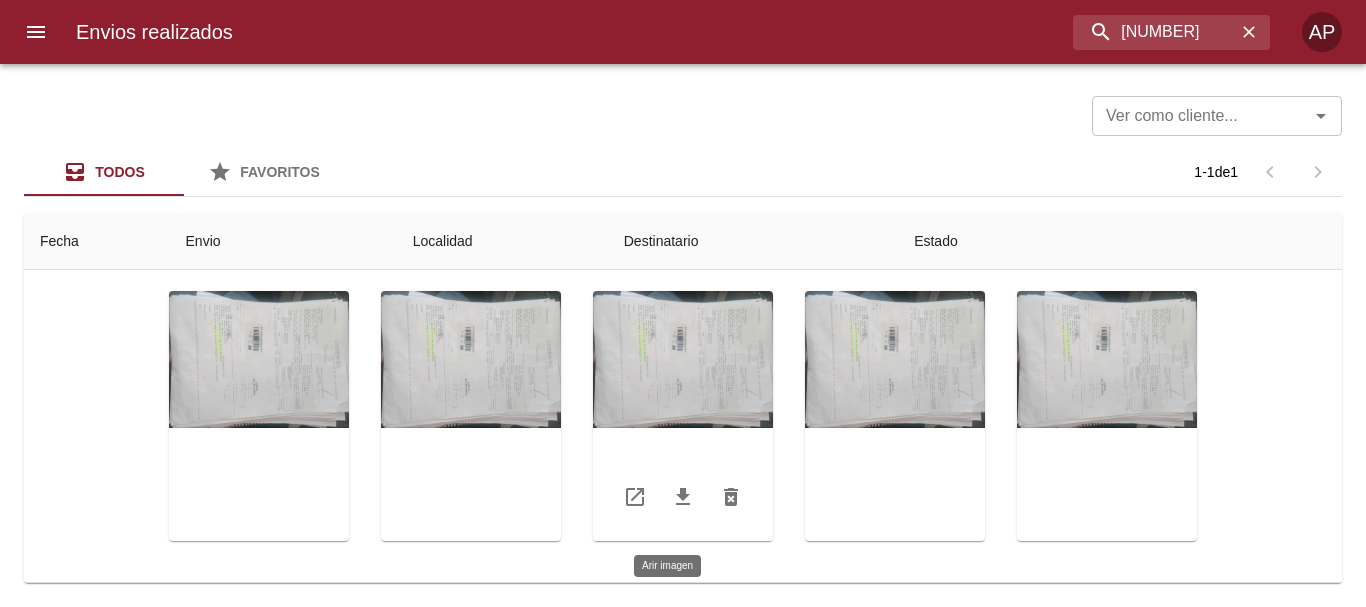 click at bounding box center (683, 416) 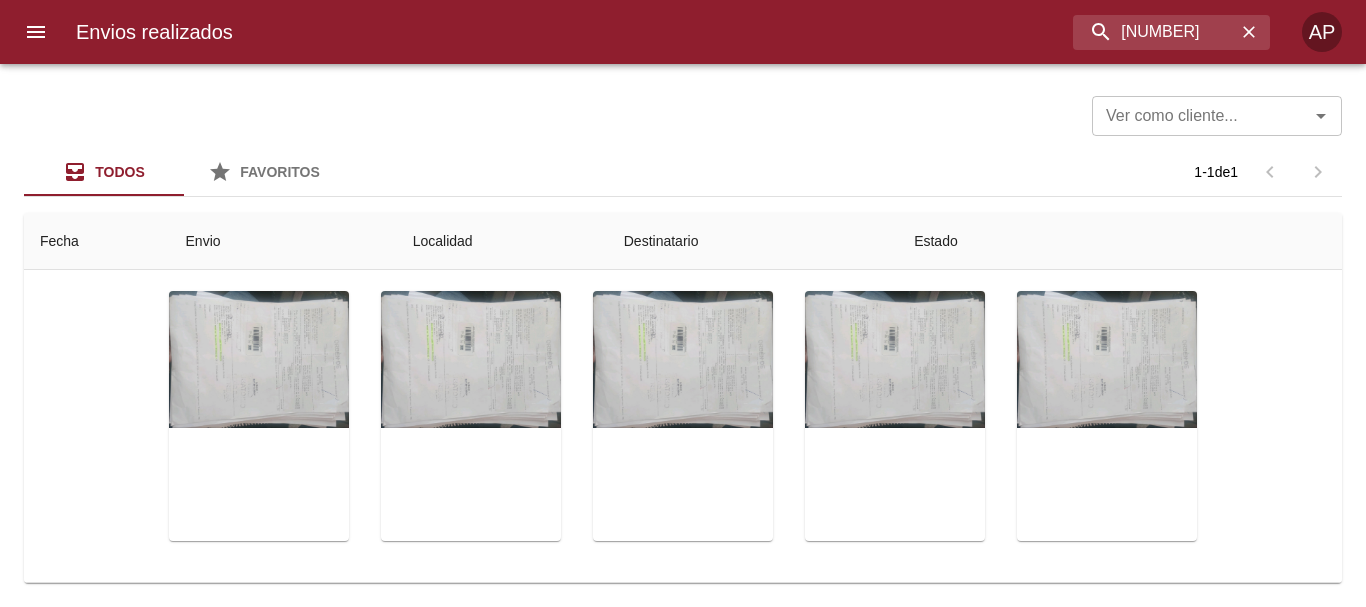 click at bounding box center (683, 2313) 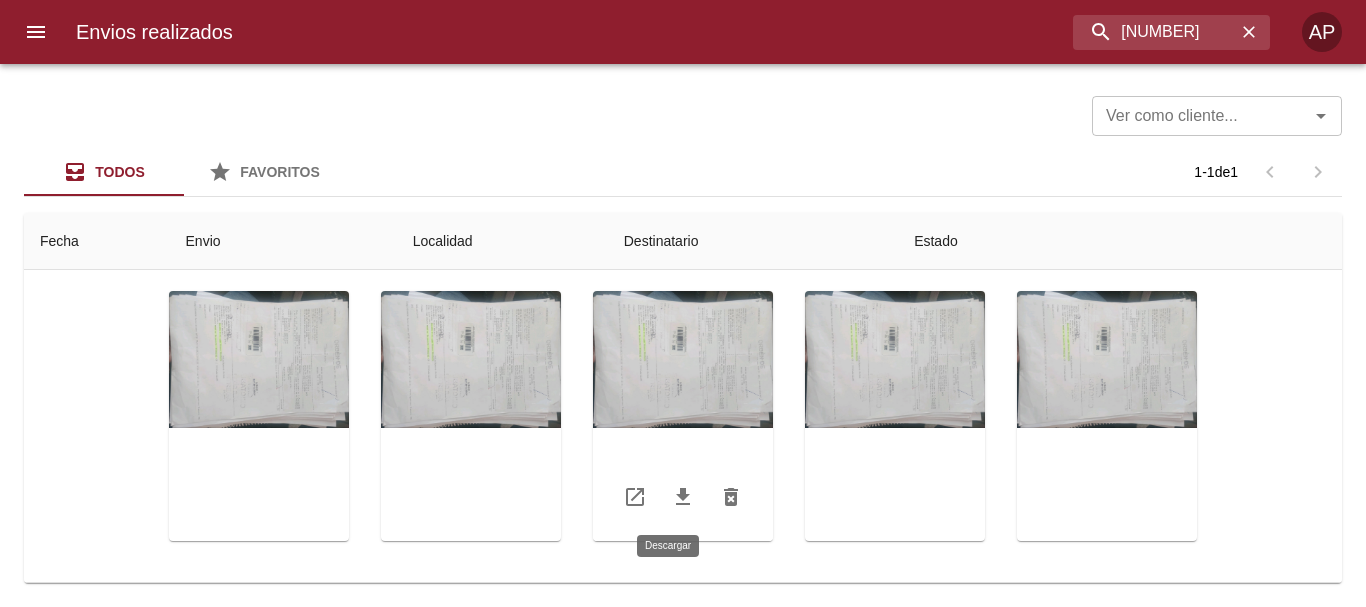 click at bounding box center [683, 496] 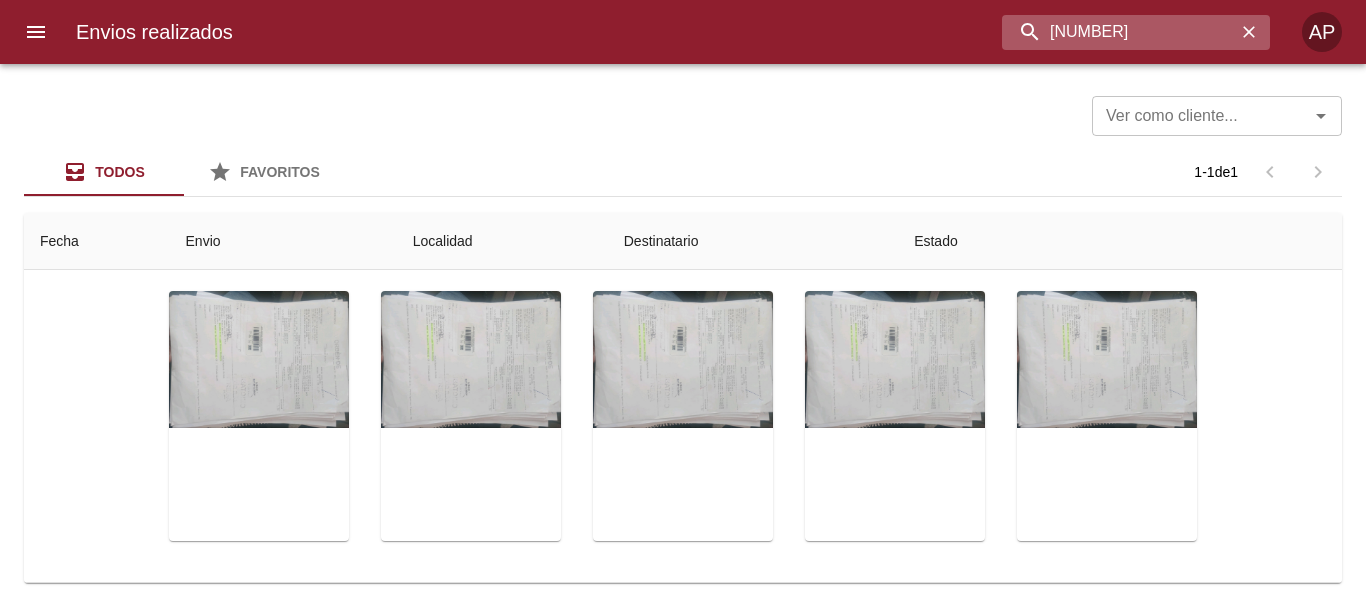 click on "[NUMBER]" at bounding box center [1119, 32] 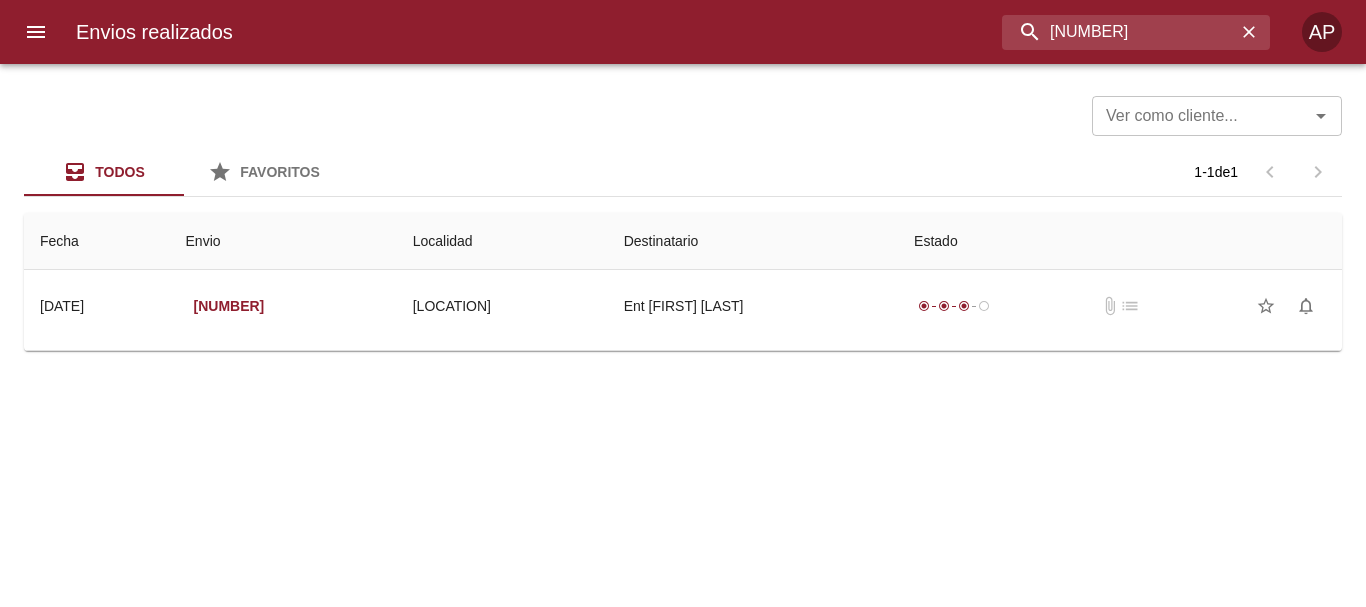 scroll, scrollTop: 0, scrollLeft: 0, axis: both 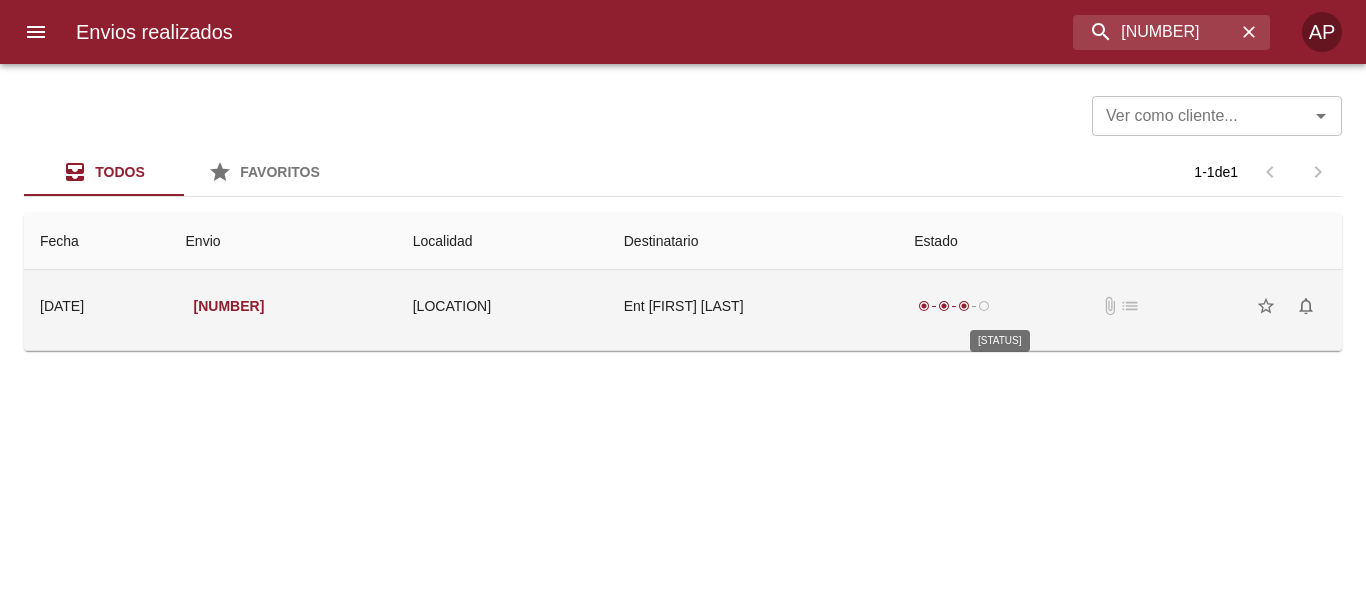 click on "radio_button_checked radio_button_checked radio_button_checked radio_button_unchecked" at bounding box center [954, 306] 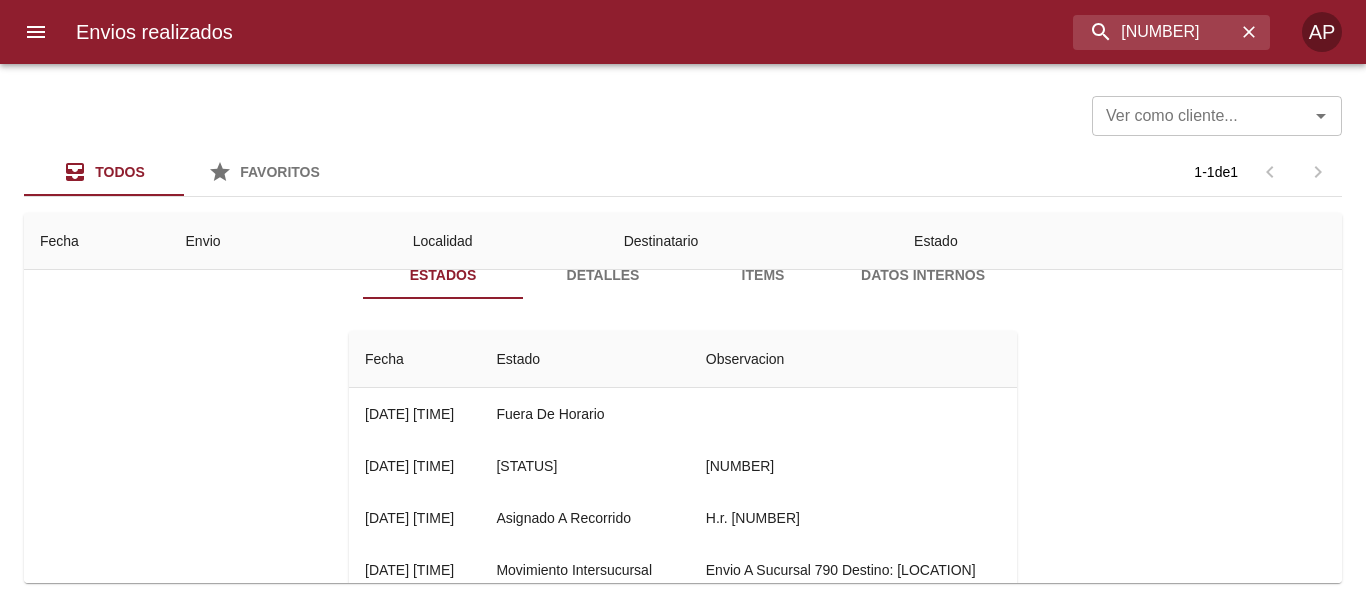 scroll, scrollTop: 0, scrollLeft: 0, axis: both 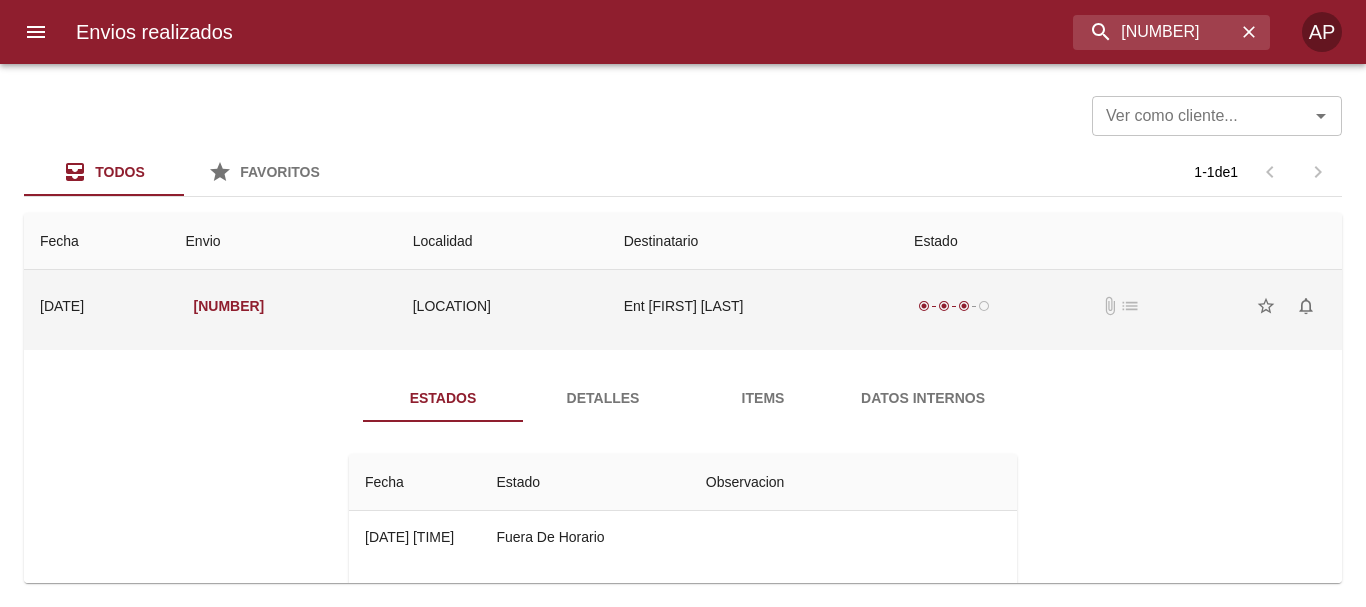 click on "Ent [FIRST] [LAST]" at bounding box center (753, 306) 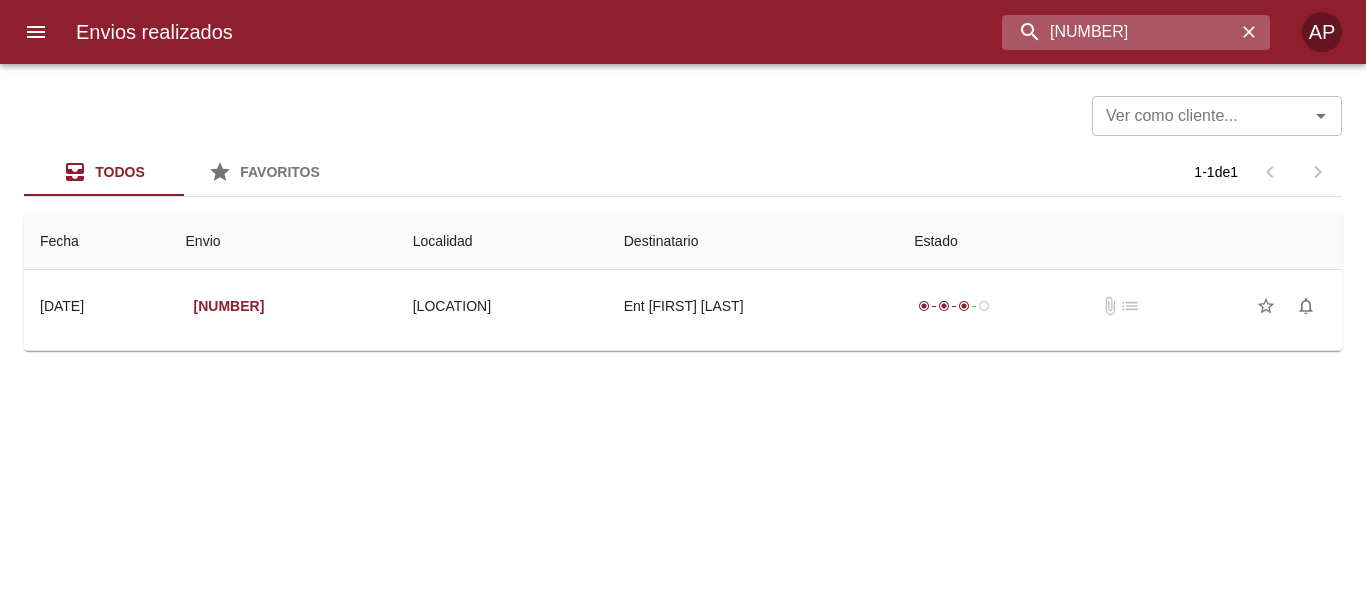 click on "[NUMBER]" at bounding box center [1119, 32] 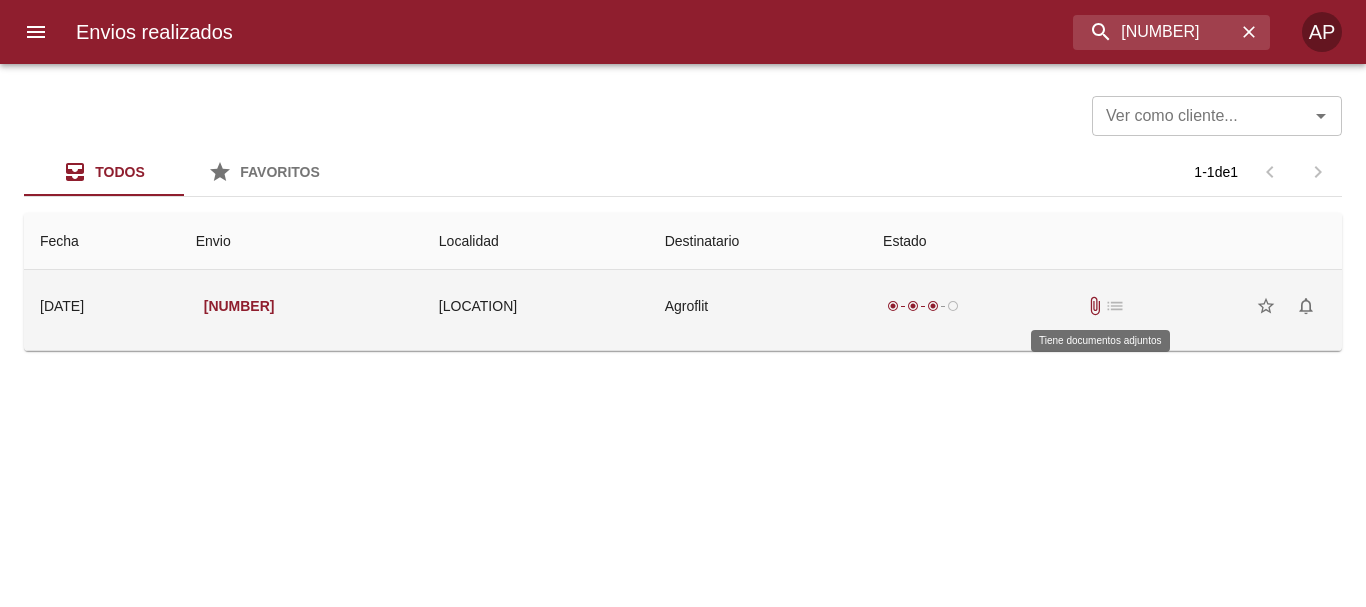 click on "attach_file" at bounding box center (1095, 306) 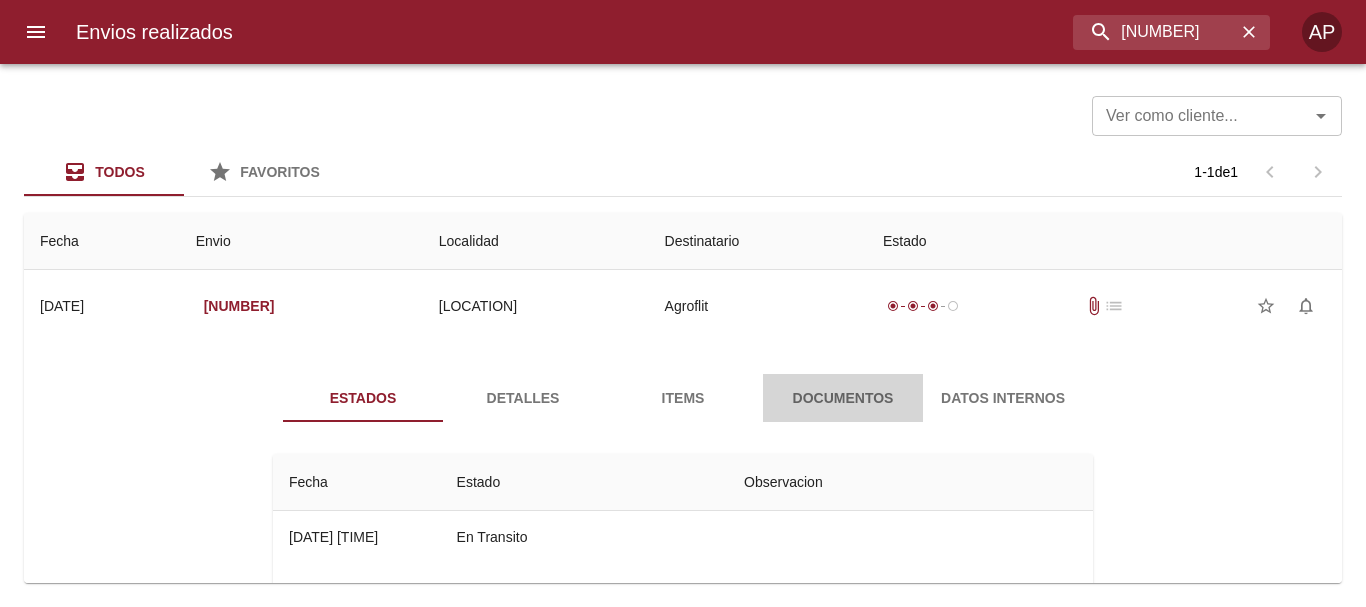 click on "Documentos" at bounding box center (843, 398) 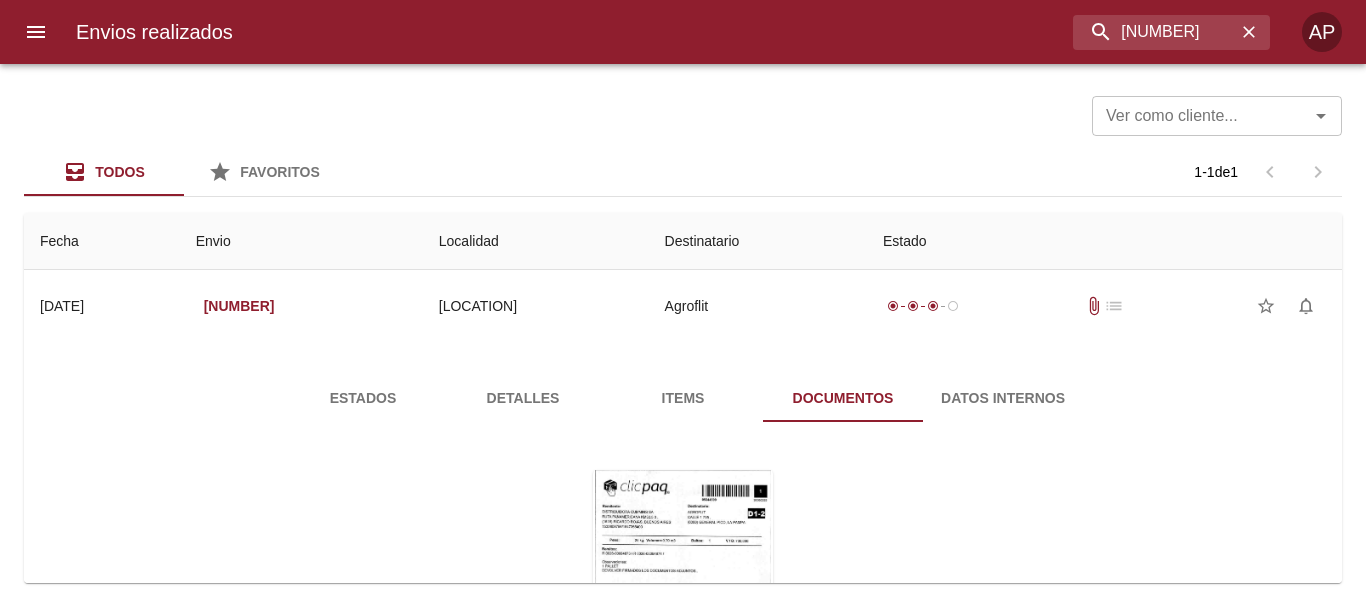 scroll, scrollTop: 194, scrollLeft: 0, axis: vertical 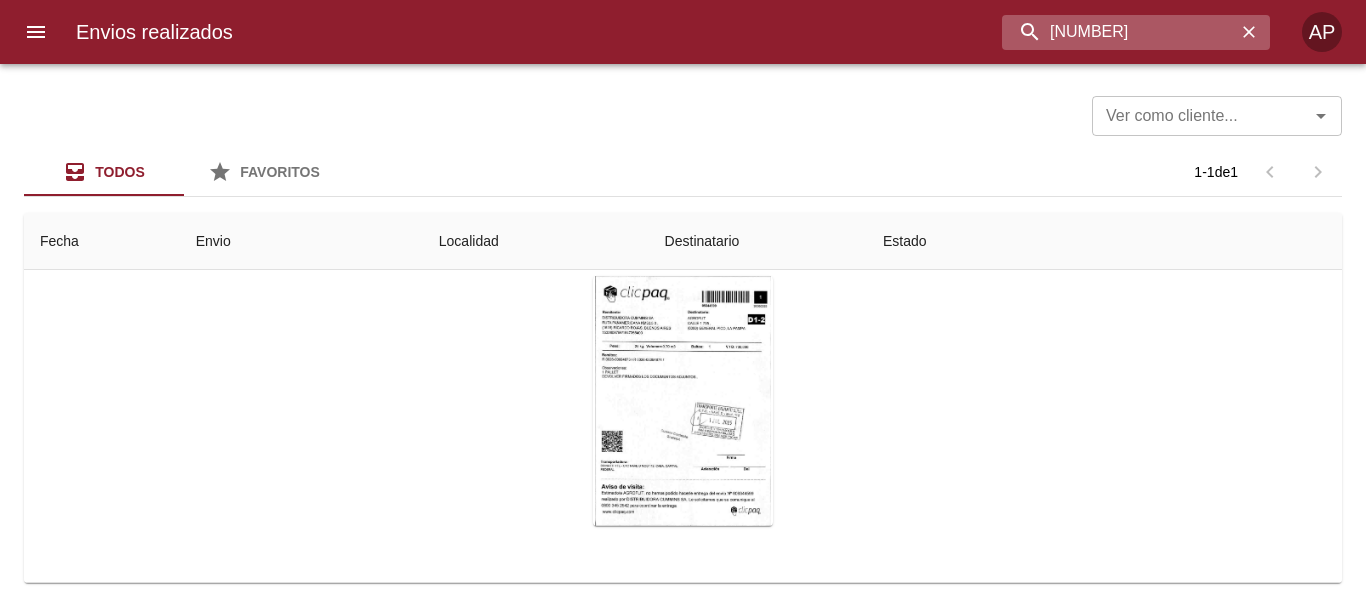 click on "[NUMBER]" at bounding box center [1119, 32] 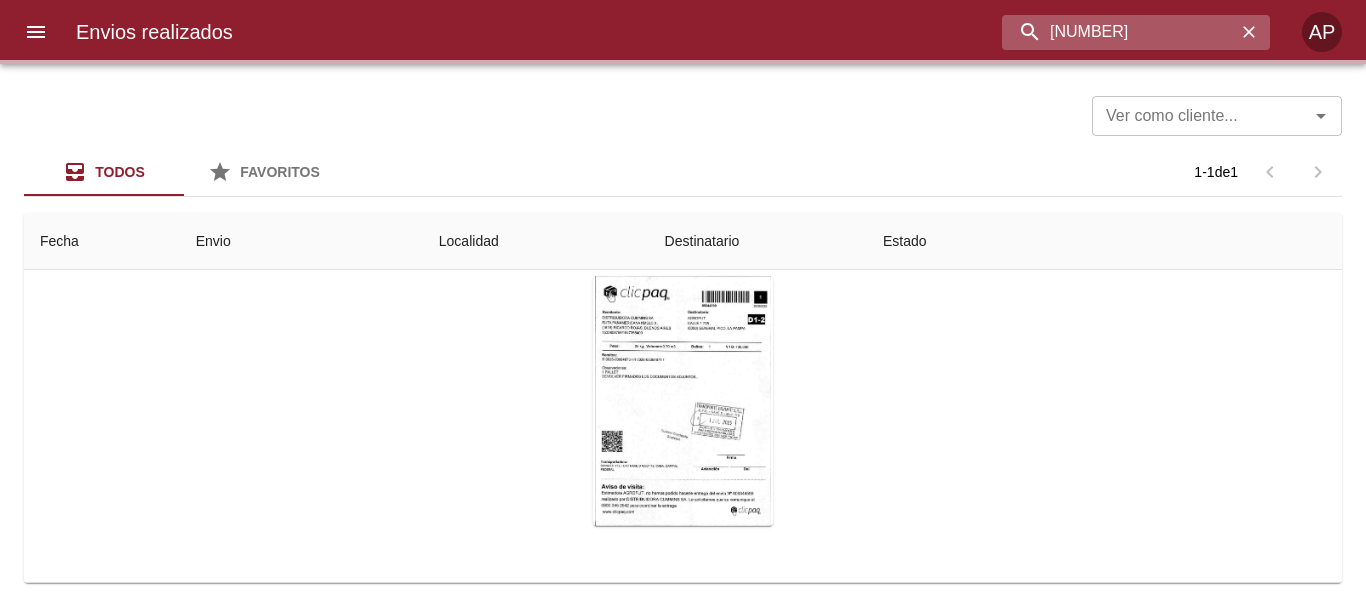 scroll, scrollTop: 0, scrollLeft: 0, axis: both 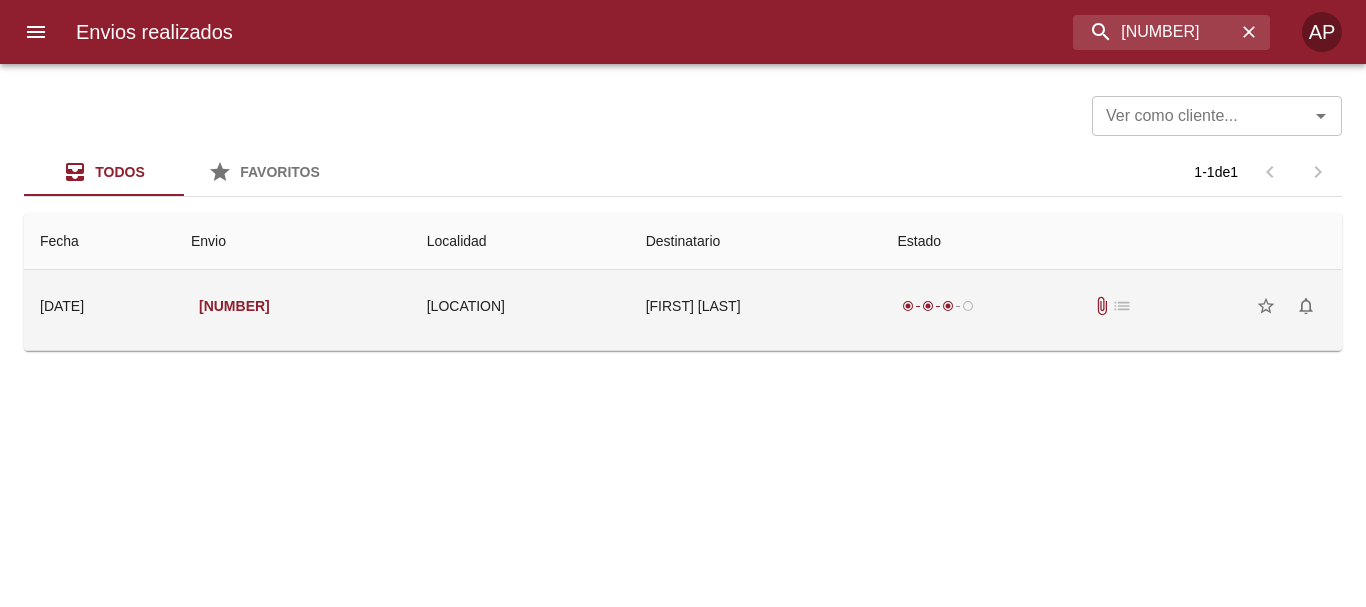 drag, startPoint x: 1086, startPoint y: 300, endPoint x: 1115, endPoint y: 273, distance: 39.623226 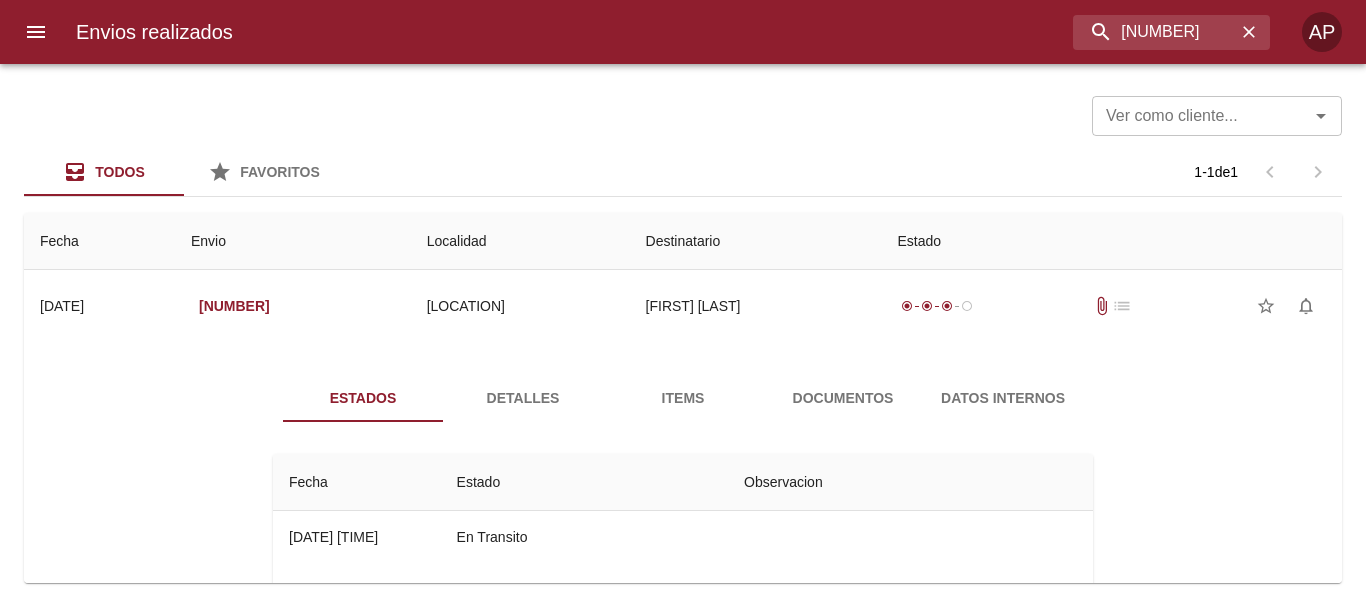 click on "Documentos" at bounding box center (843, 398) 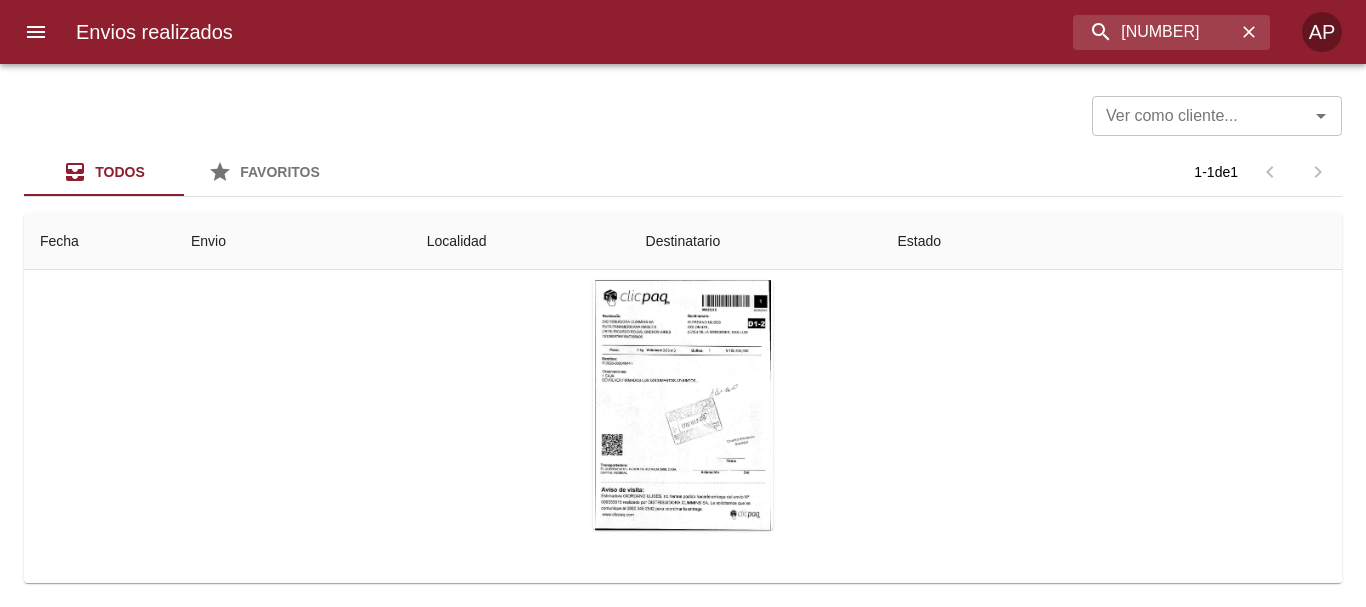 scroll, scrollTop: 194, scrollLeft: 0, axis: vertical 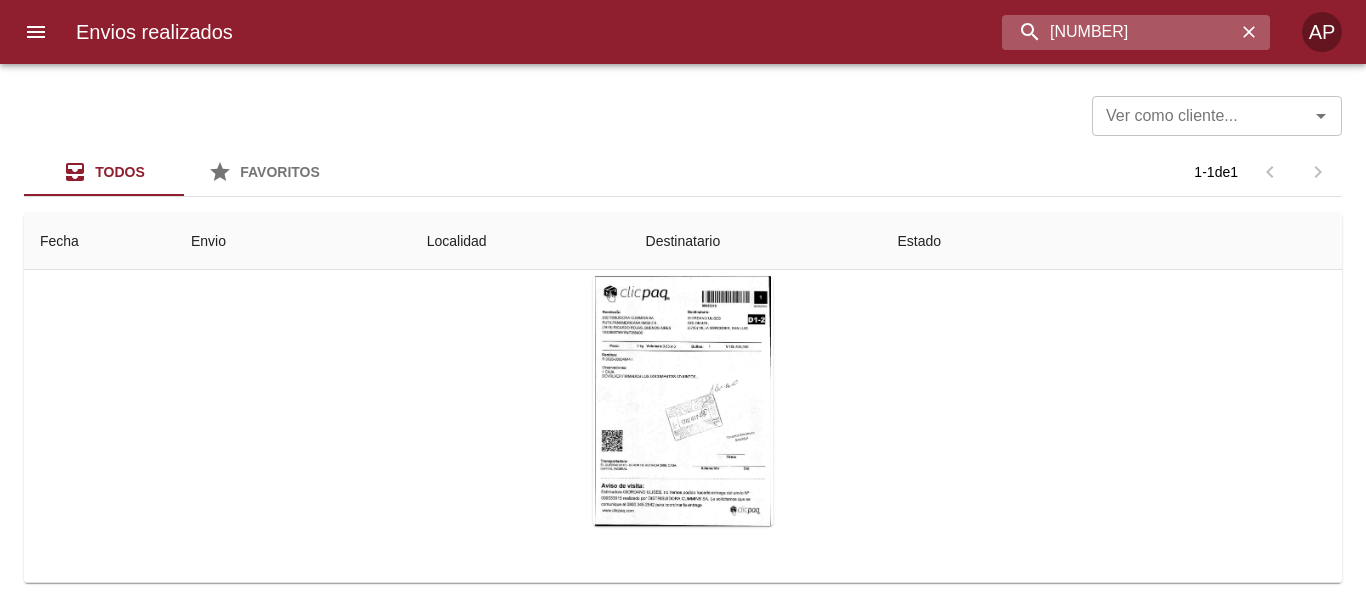 click on "[NUMBER]" at bounding box center [1119, 32] 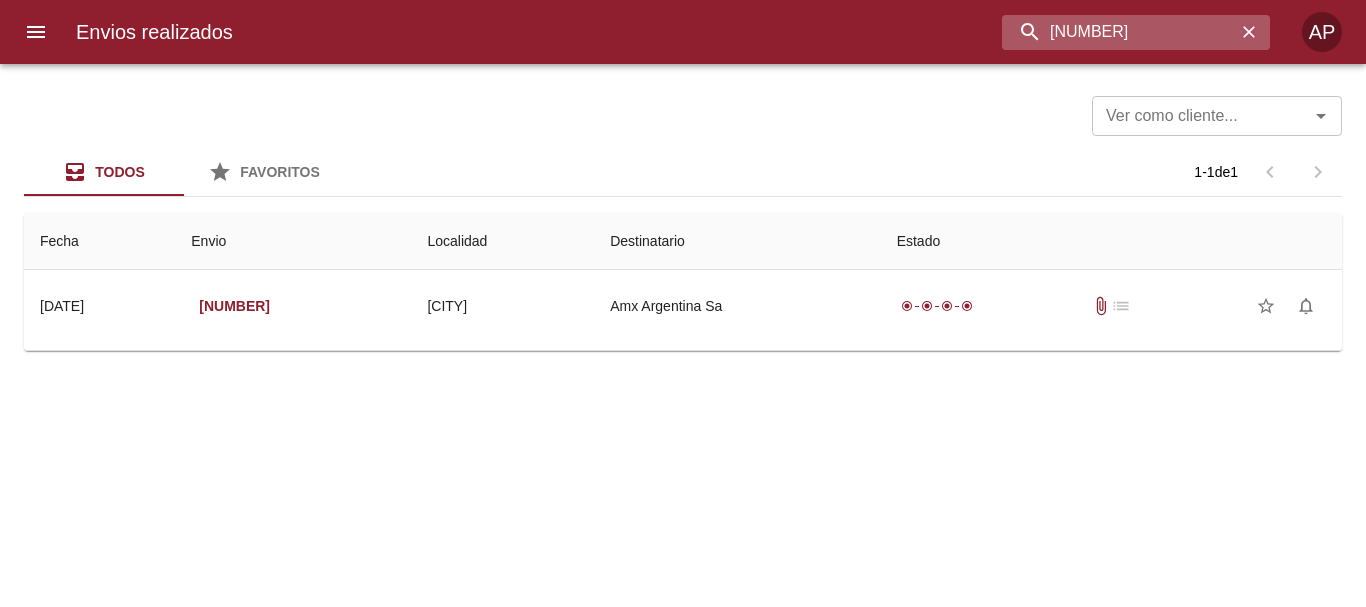 scroll, scrollTop: 0, scrollLeft: 0, axis: both 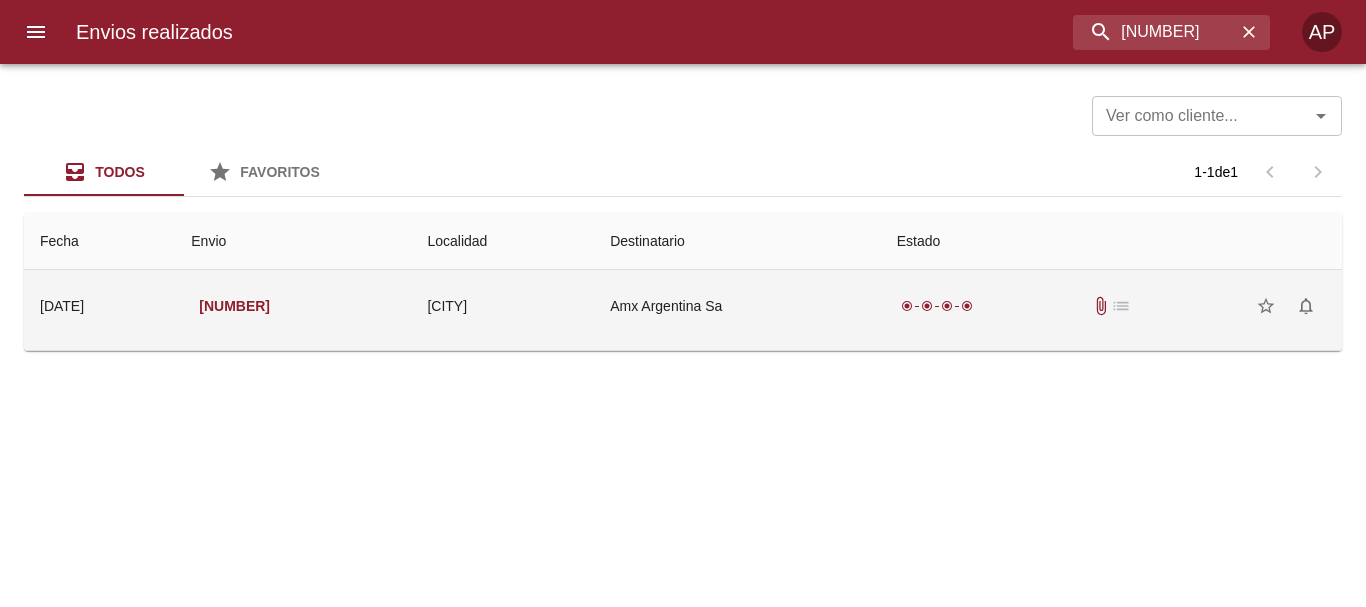 click on "radio_button_checked radio_button_checked radio_button_checked radio_button_checked attach_file list star_border notifications_none" at bounding box center [1111, 306] 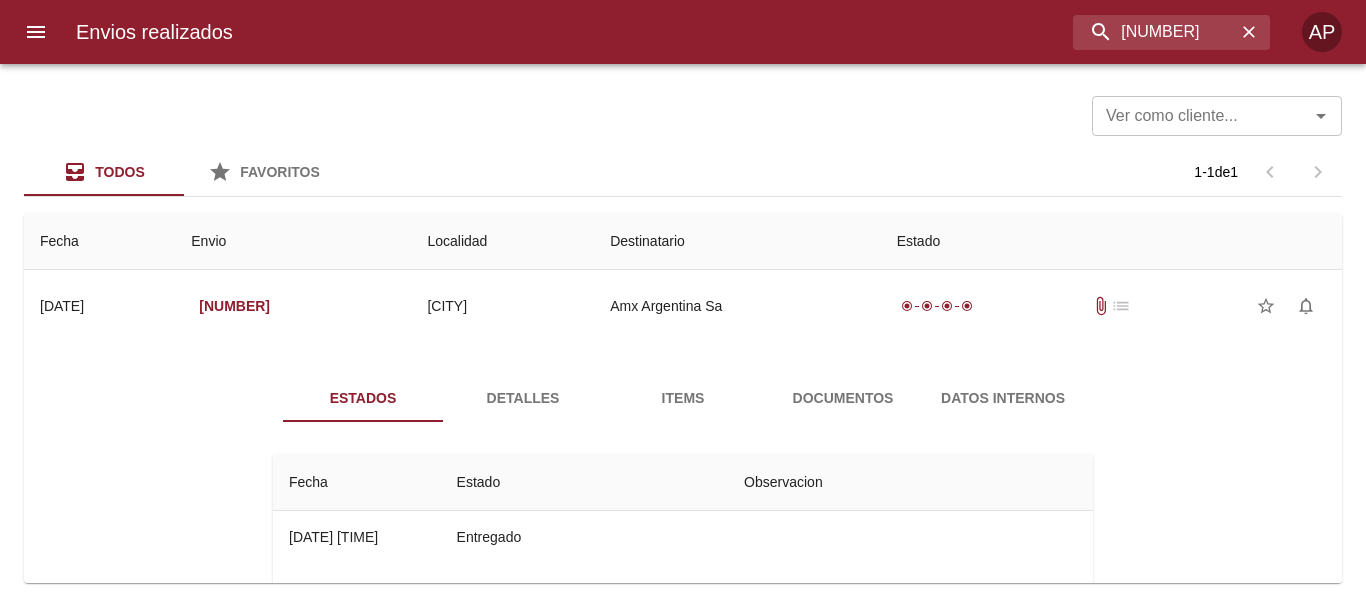 click on "Documentos" at bounding box center [843, 398] 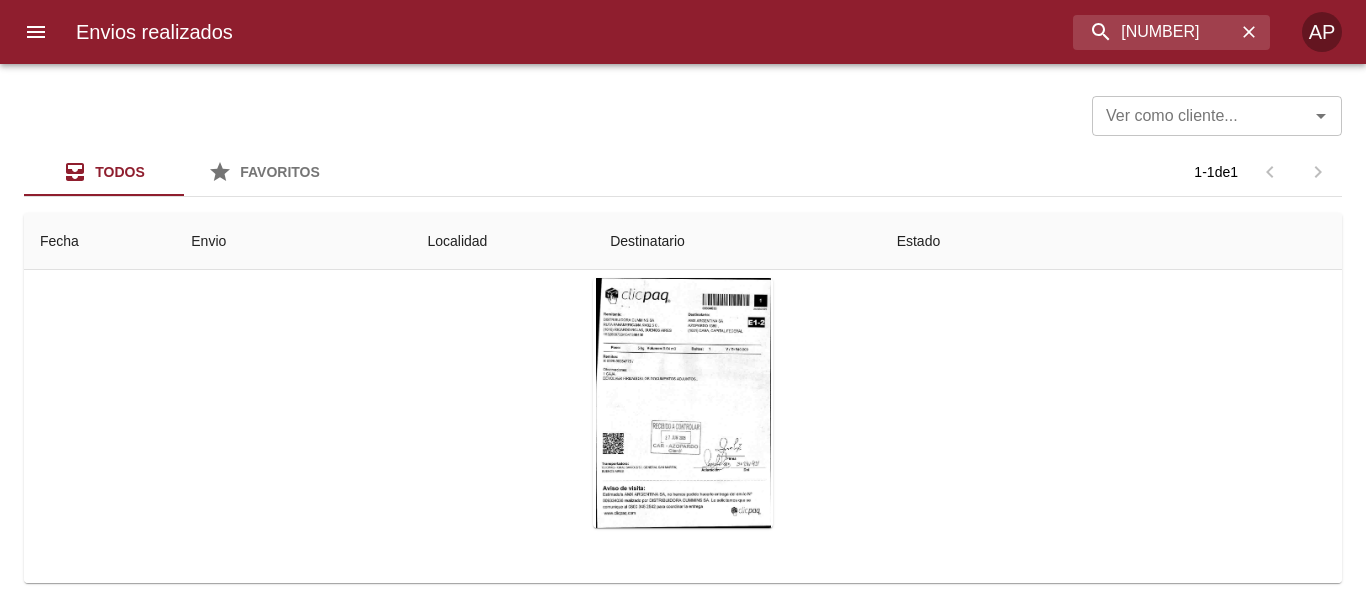 scroll, scrollTop: 194, scrollLeft: 0, axis: vertical 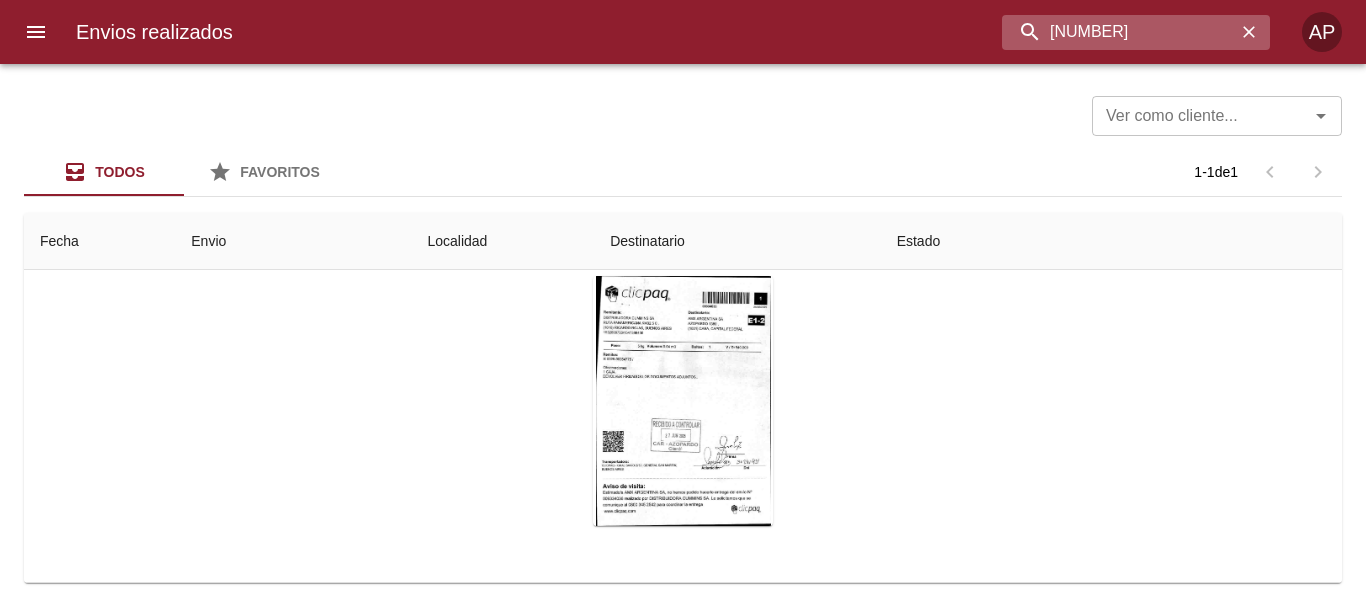 click on "[NUMBER]" at bounding box center (1119, 32) 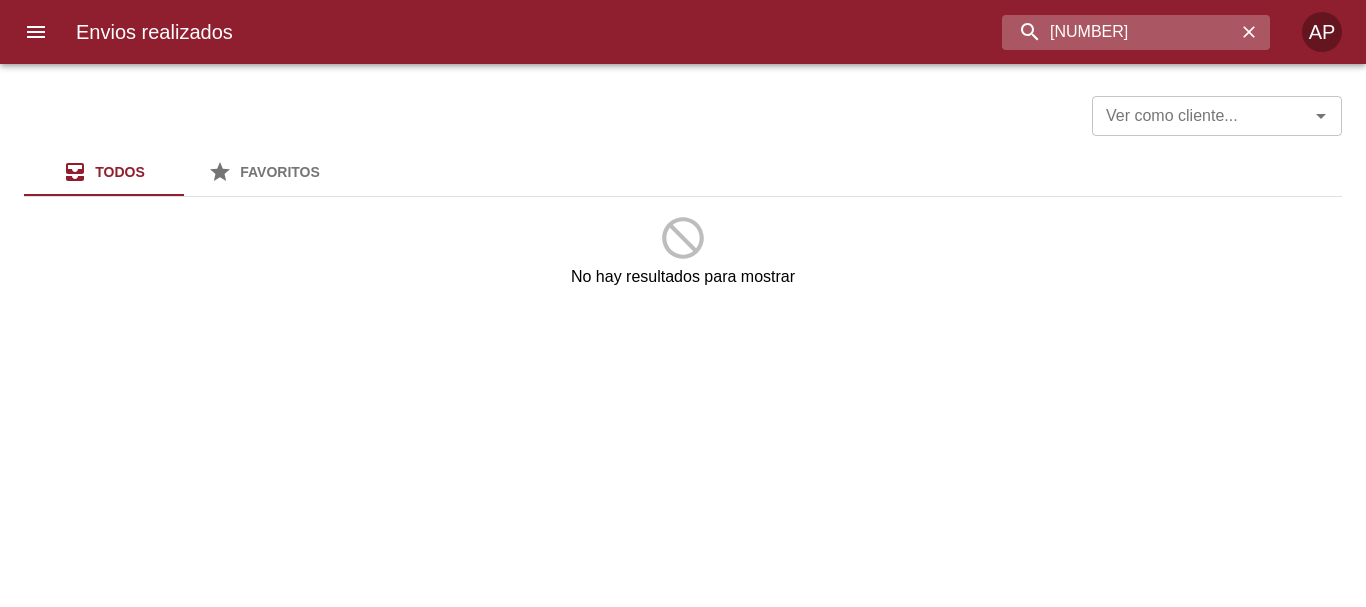 click on "[NUMBER]" at bounding box center [1119, 32] 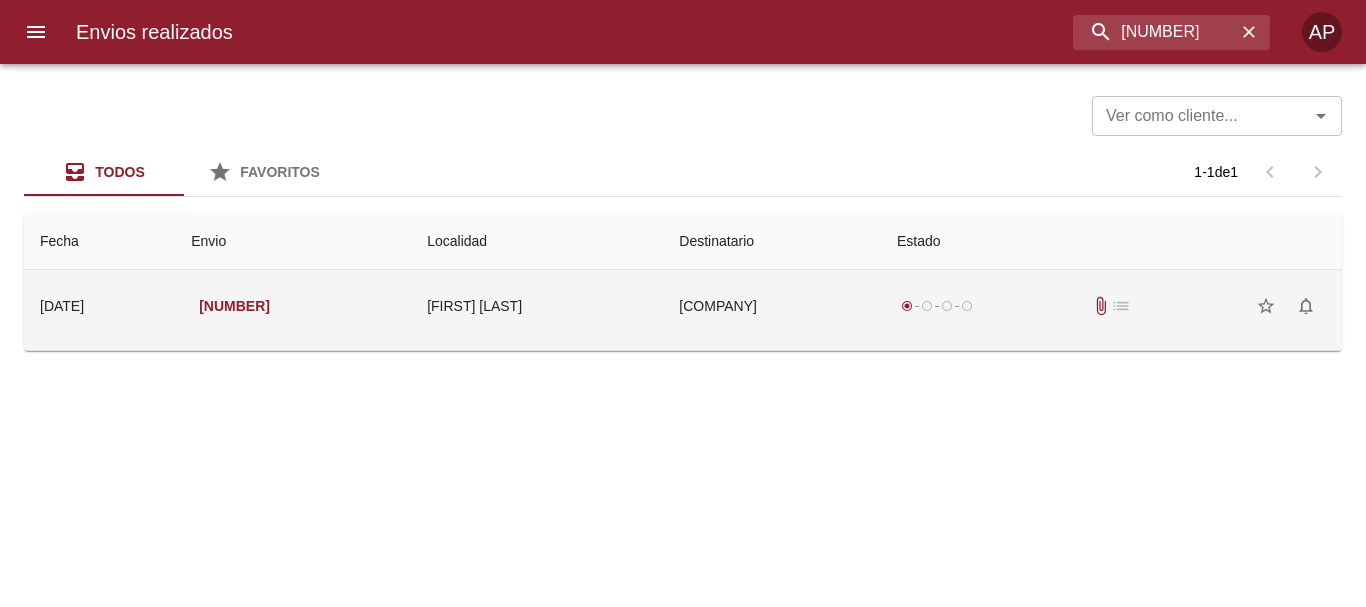 click on "radio_button_checked radio_button_unchecked radio_button_unchecked radio_button_unchecked attach_file list star_border notifications_none" at bounding box center (1111, 306) 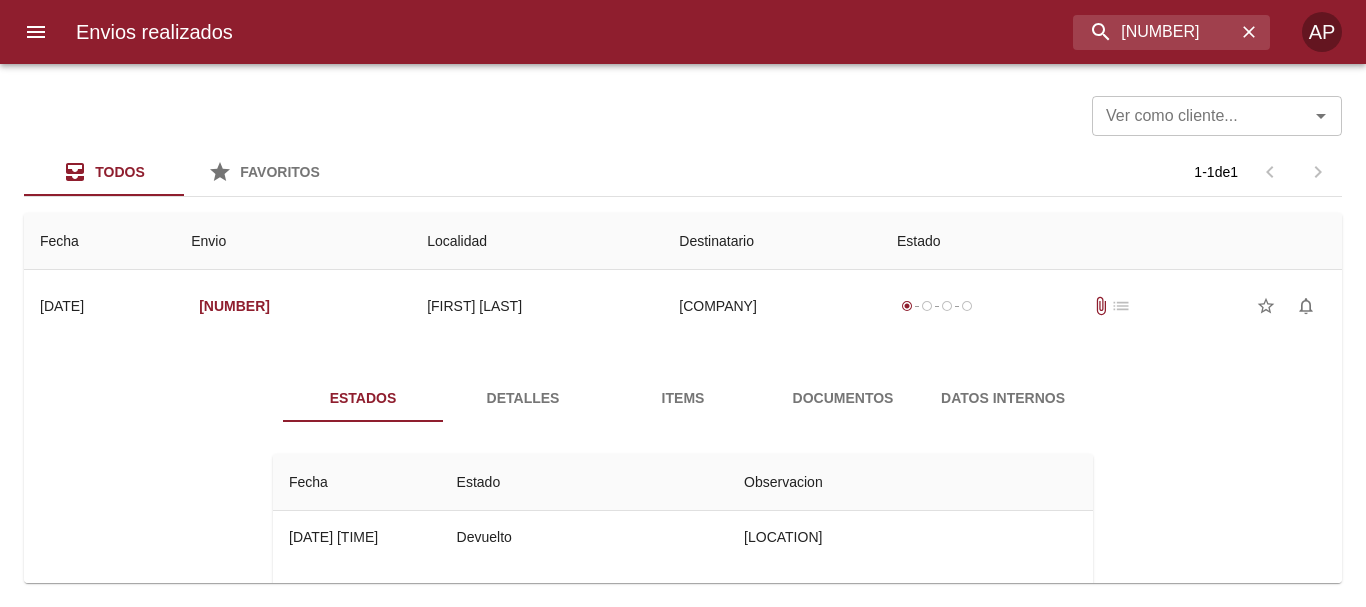 click on "Datos Internos" at bounding box center [1003, 398] 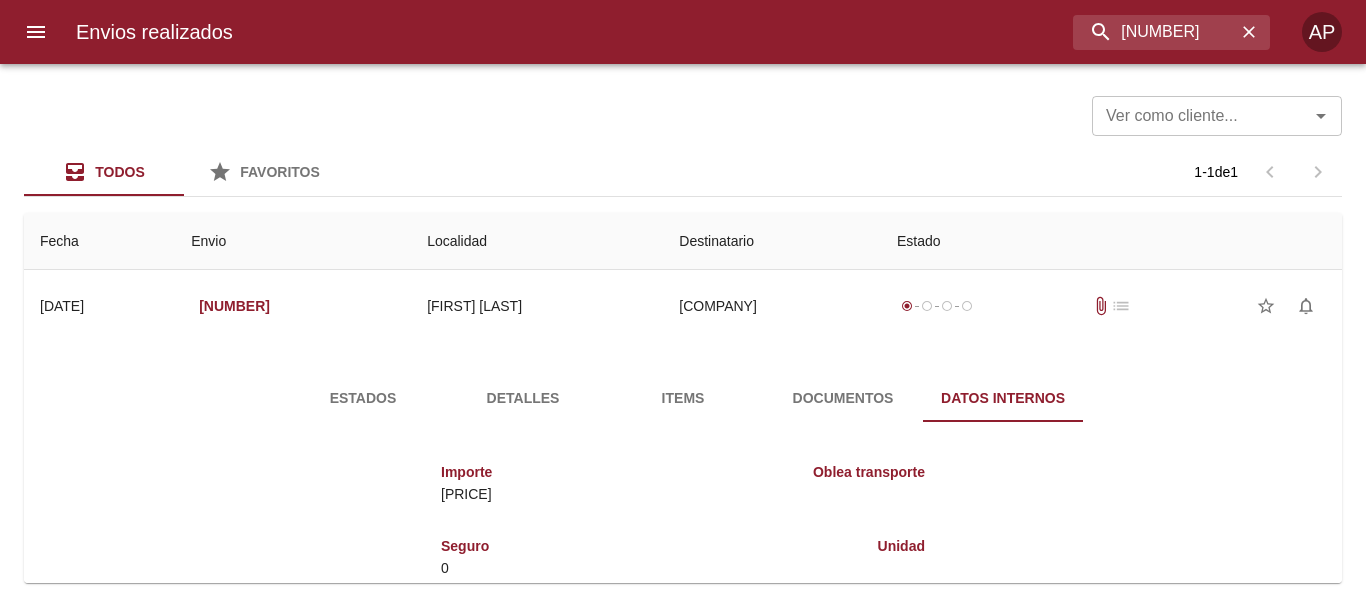 click on "Documentos" at bounding box center [843, 398] 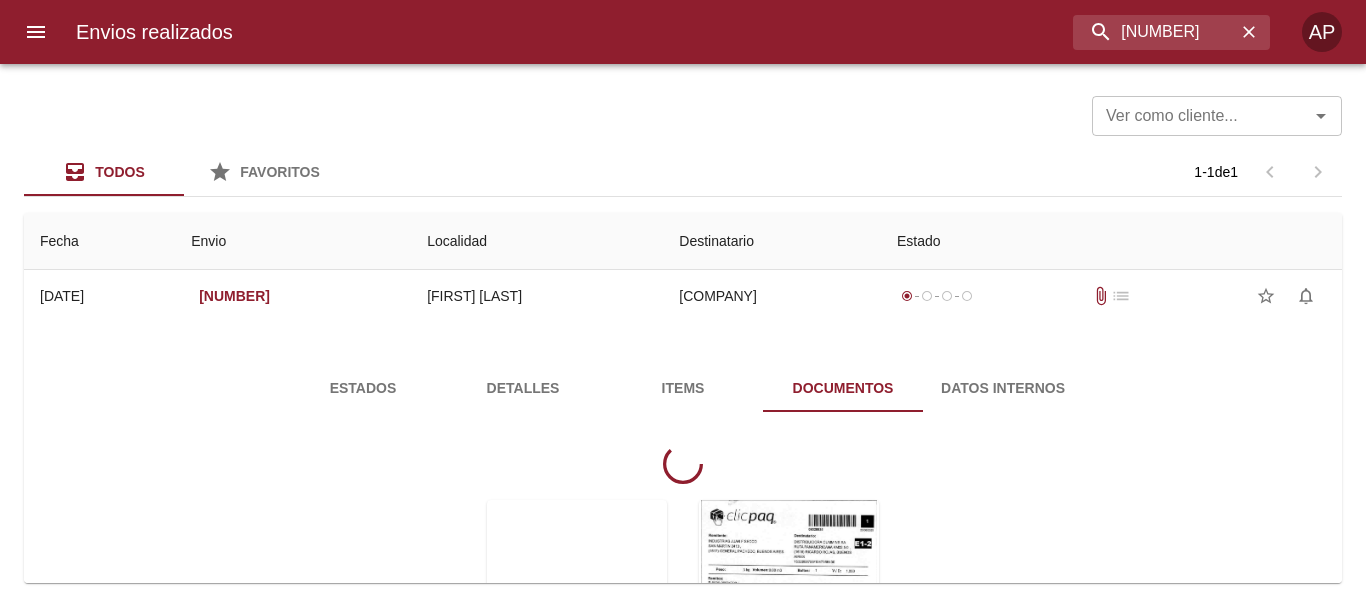 scroll, scrollTop: 0, scrollLeft: 0, axis: both 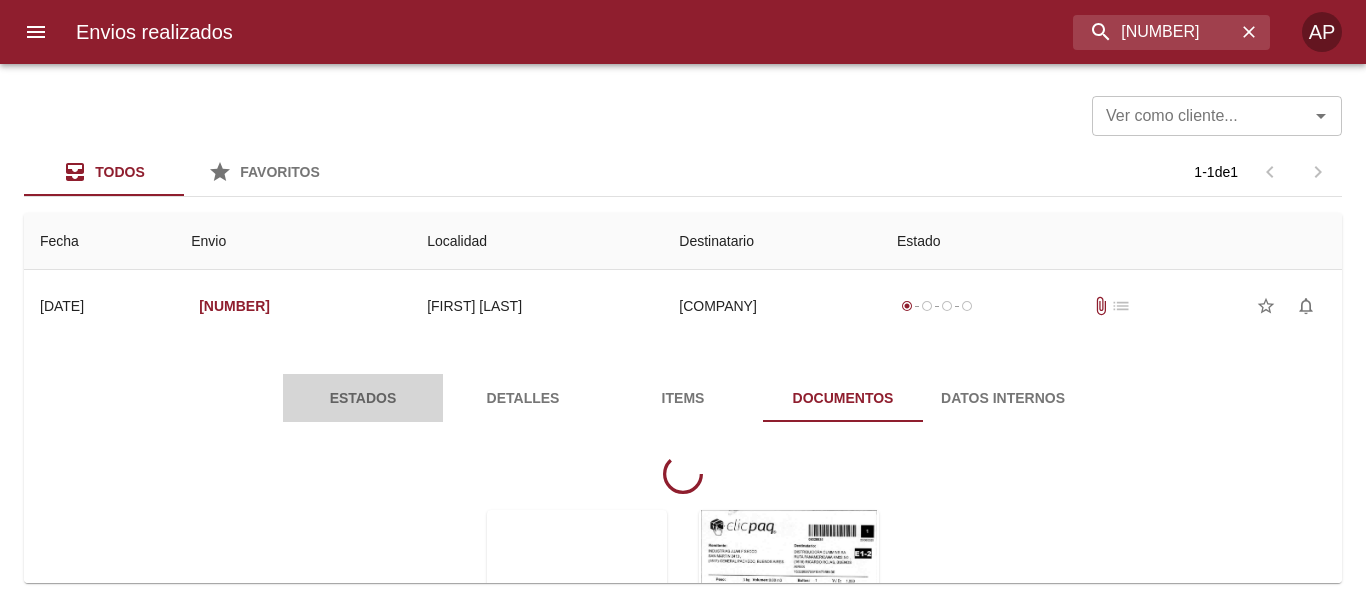 drag, startPoint x: 392, startPoint y: 404, endPoint x: 427, endPoint y: 403, distance: 35.014282 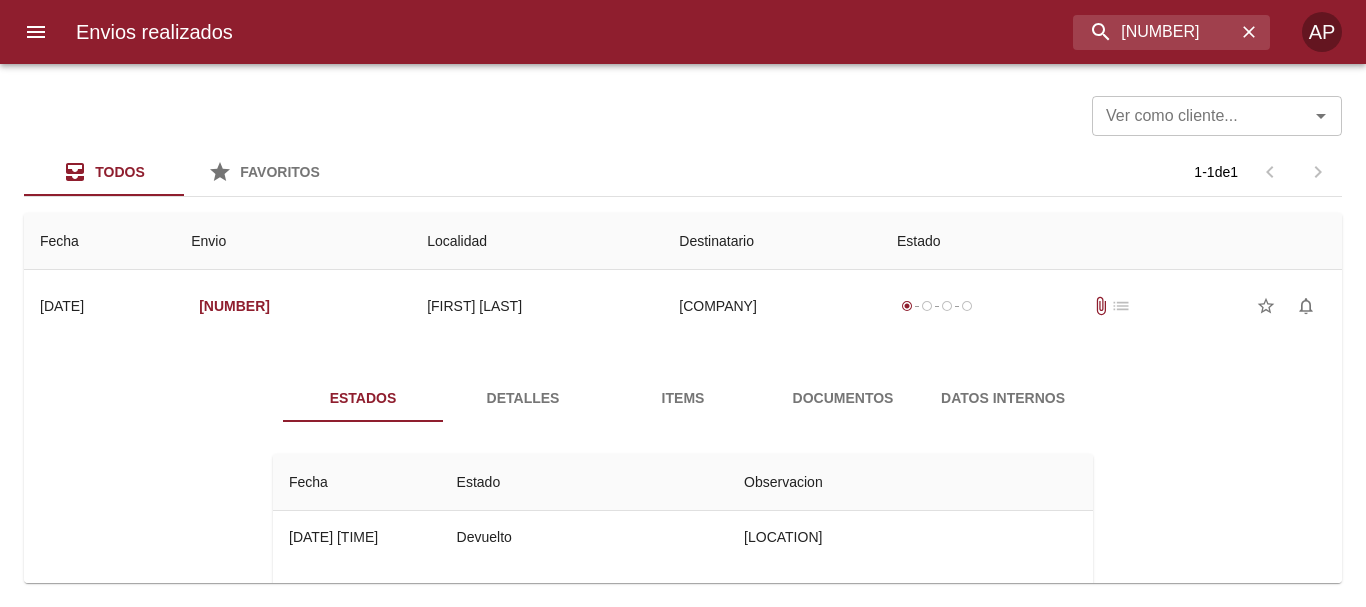 type 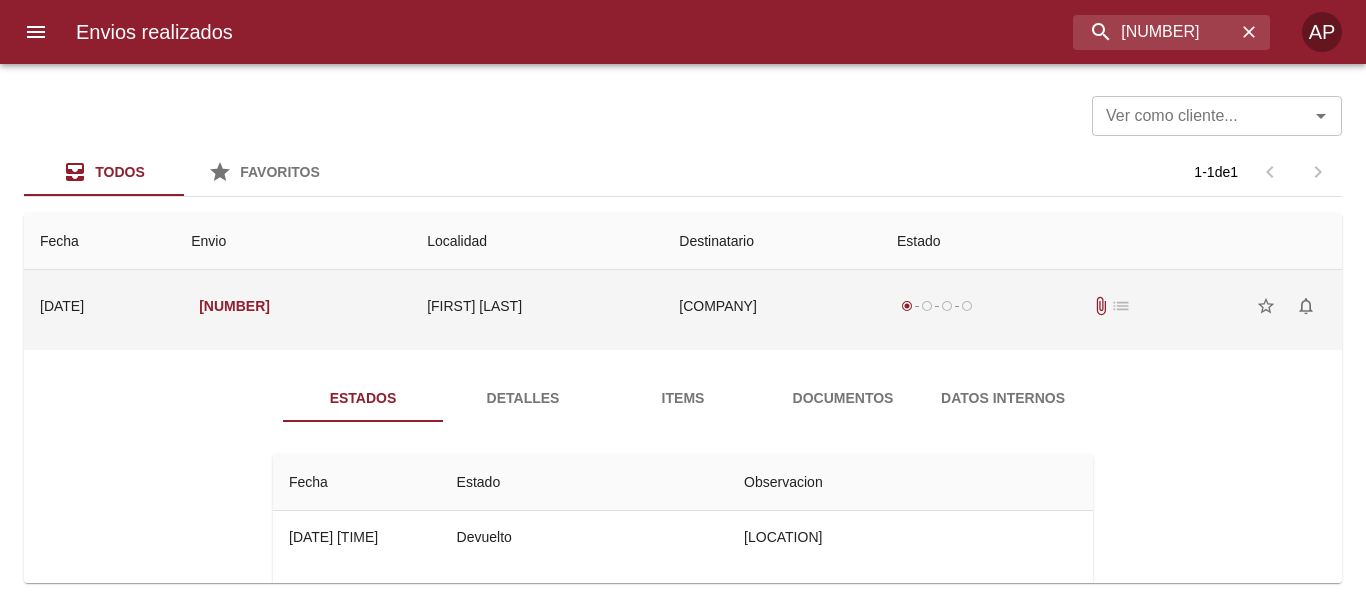 click on "[COMPANY]" at bounding box center (772, 306) 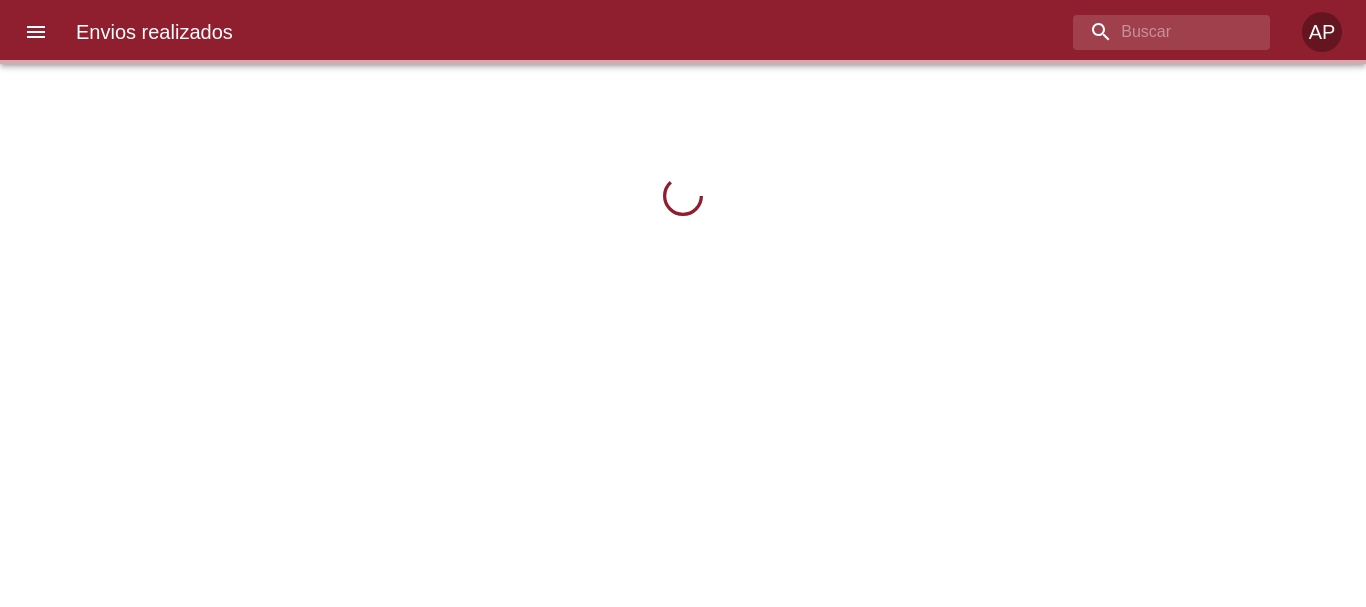 scroll, scrollTop: 0, scrollLeft: 0, axis: both 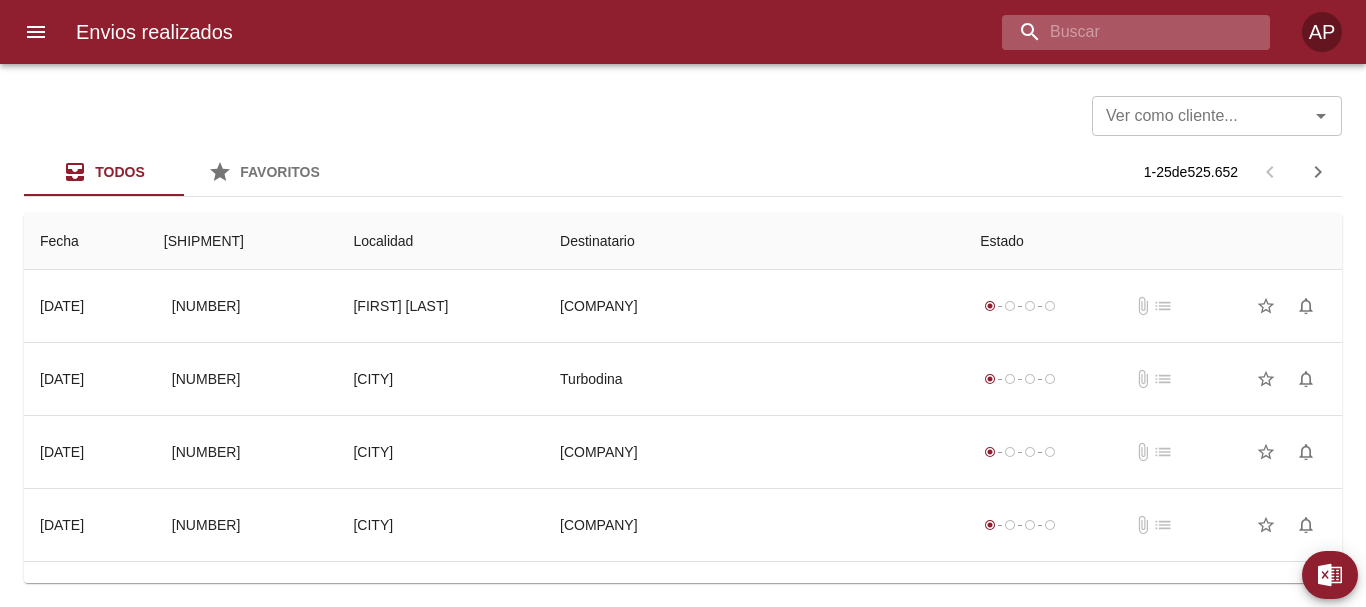 click at bounding box center (1119, 32) 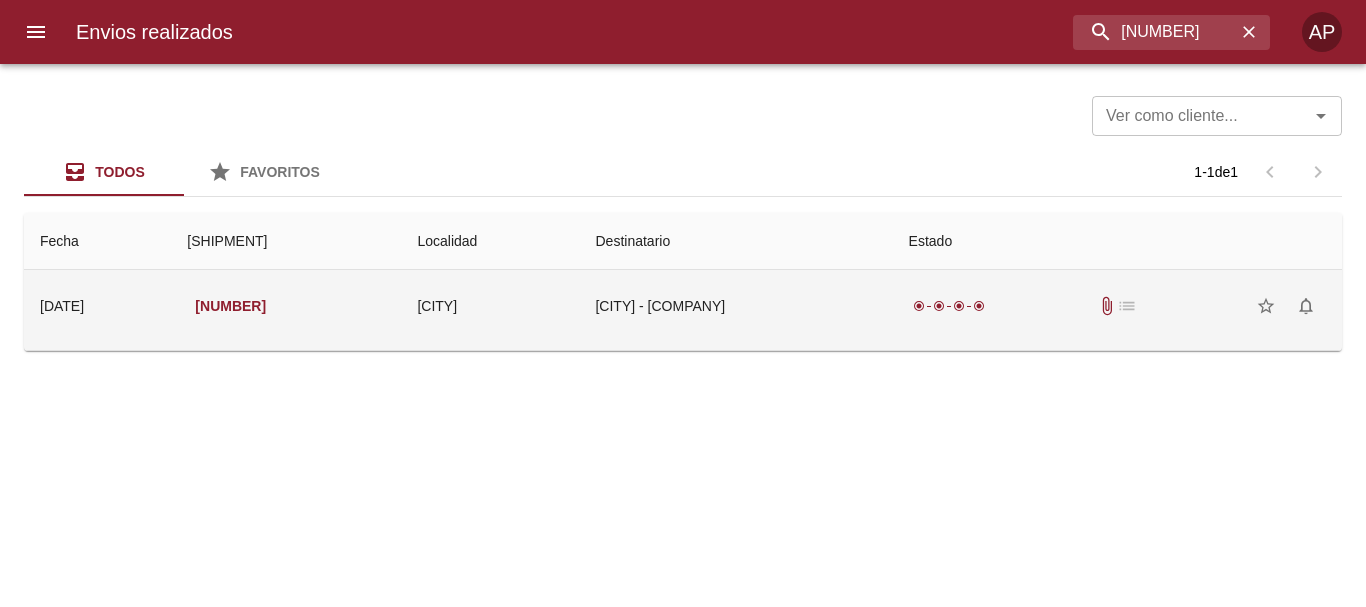 drag, startPoint x: 1044, startPoint y: 318, endPoint x: 1056, endPoint y: 305, distance: 17.691807 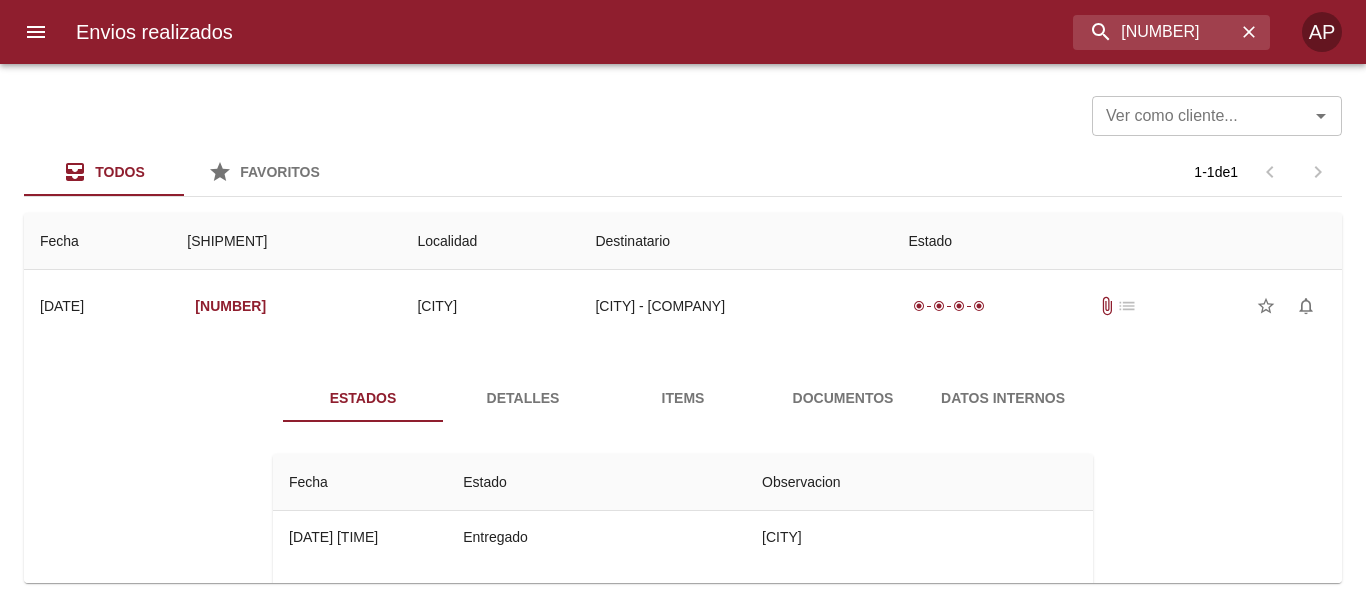 click on "Documentos" at bounding box center [843, 398] 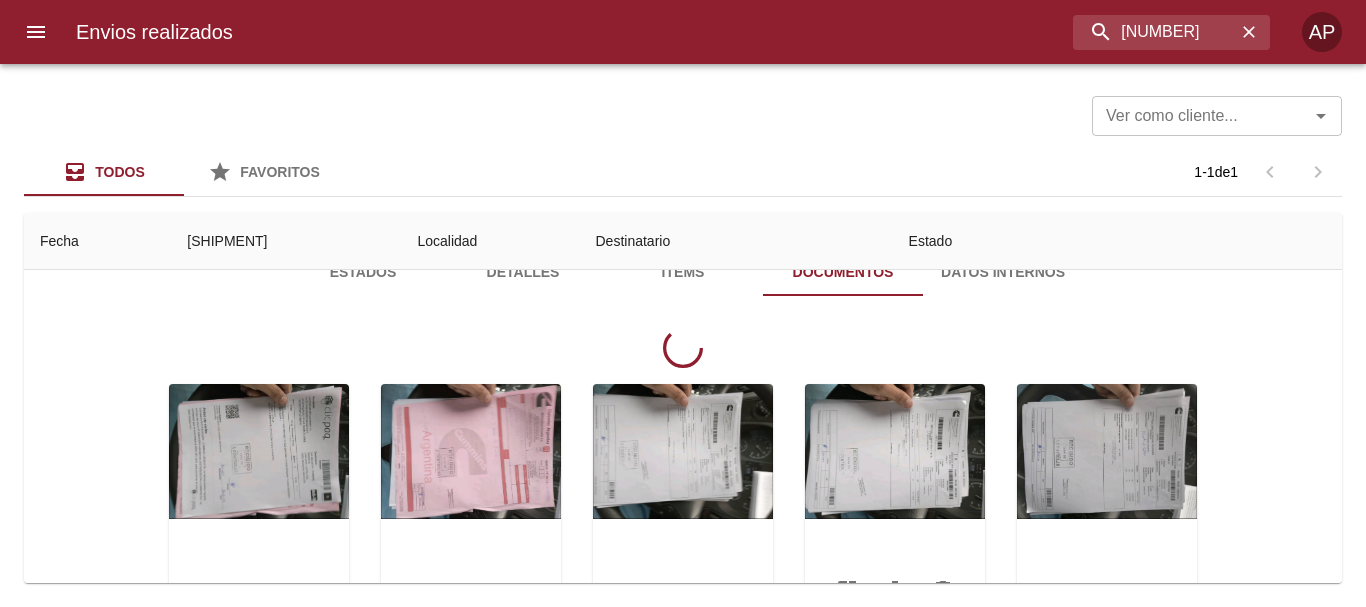 scroll, scrollTop: 200, scrollLeft: 0, axis: vertical 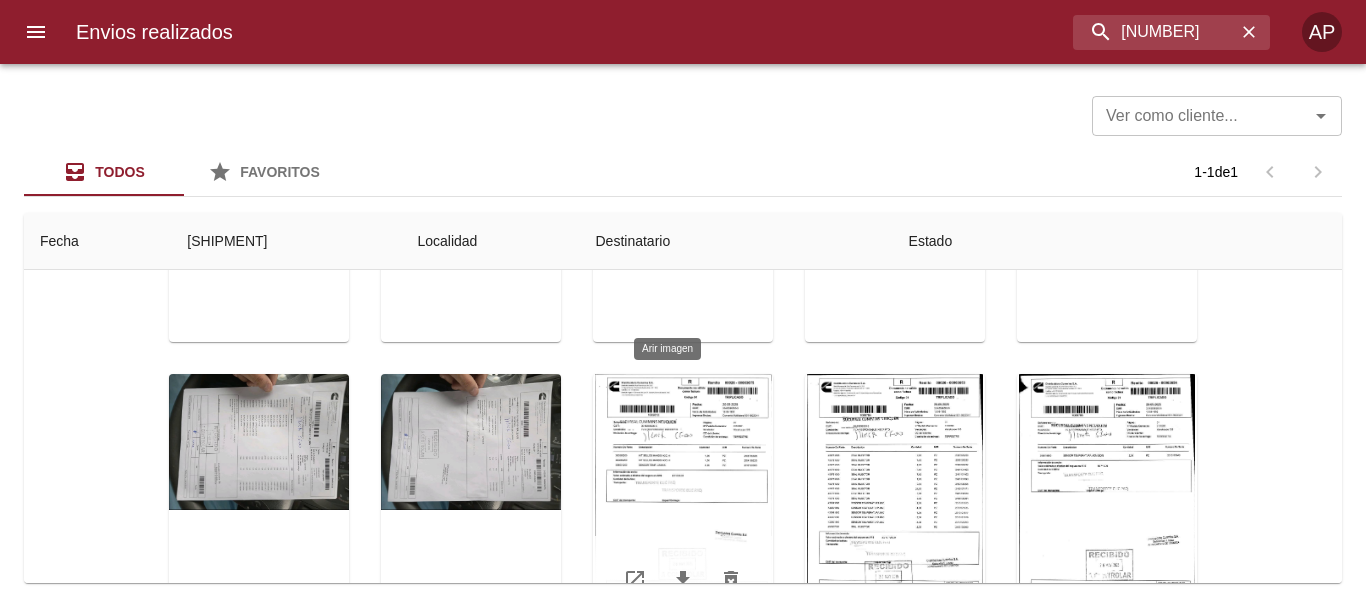 click at bounding box center (683, 499) 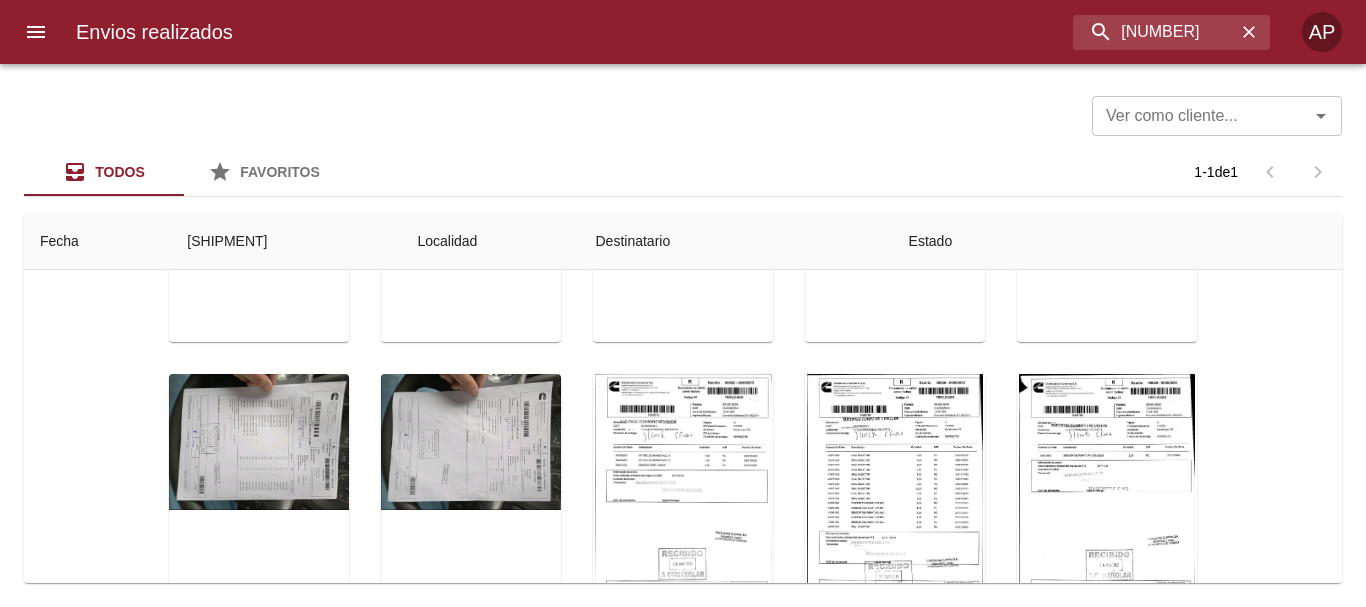 click at bounding box center [24, 3156] 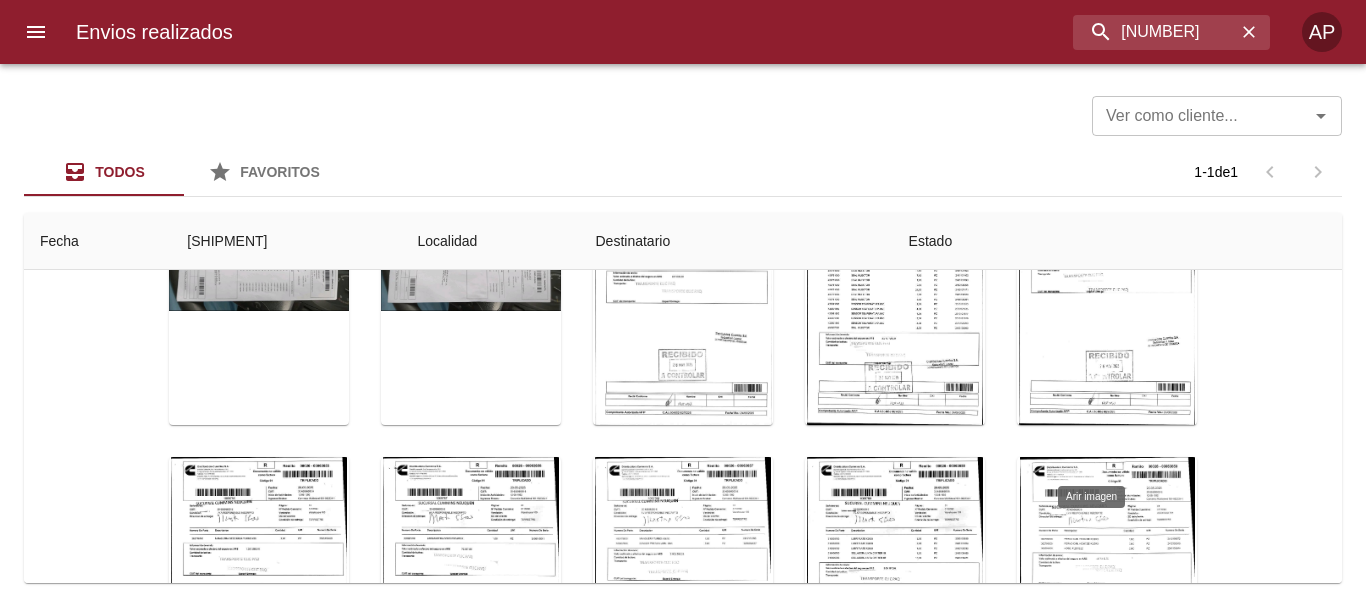 scroll, scrollTop: 1063, scrollLeft: 0, axis: vertical 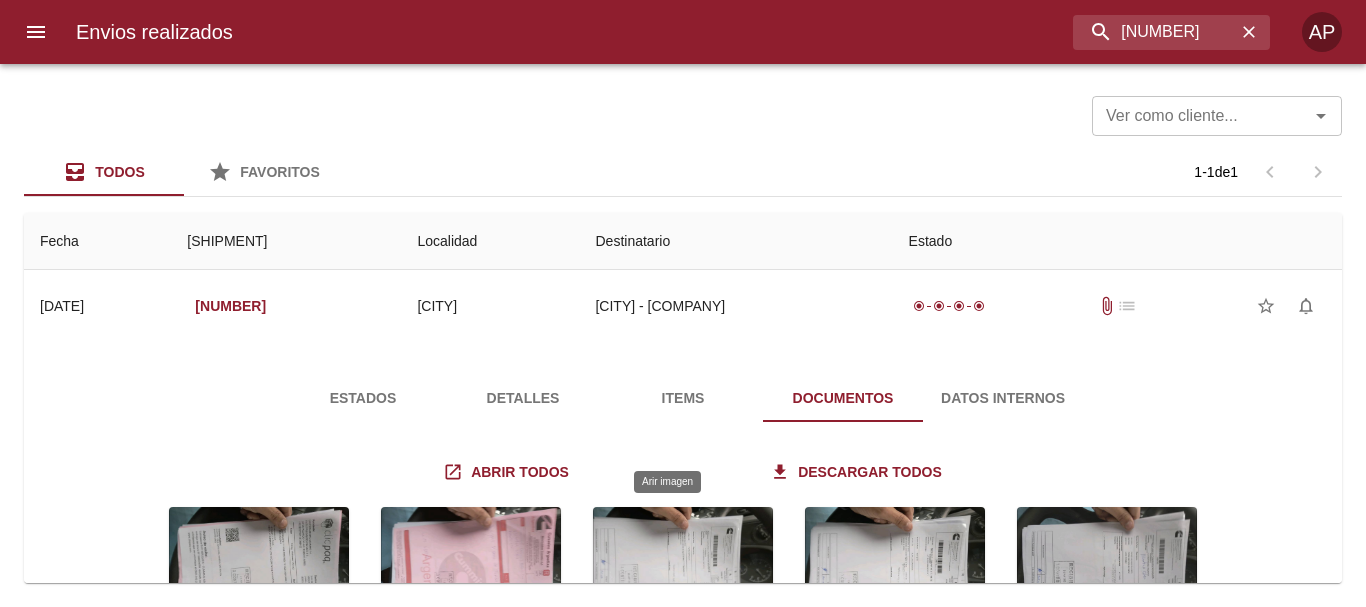 click at bounding box center (683, 632) 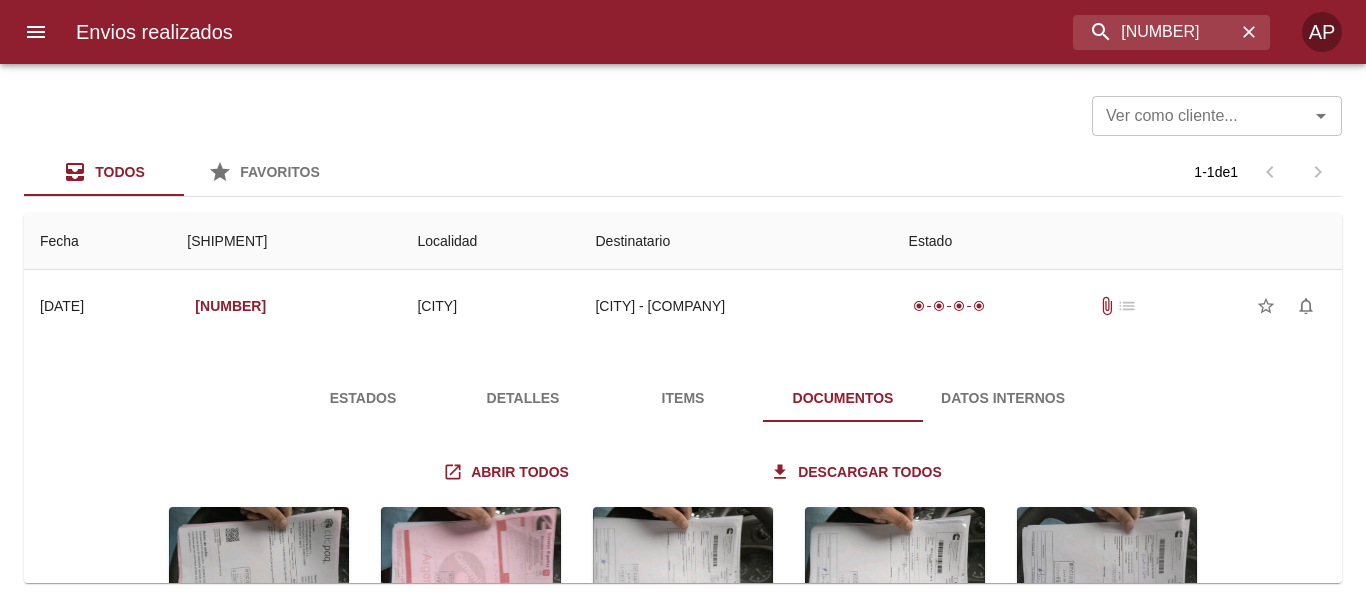 click at bounding box center [24, 2373] 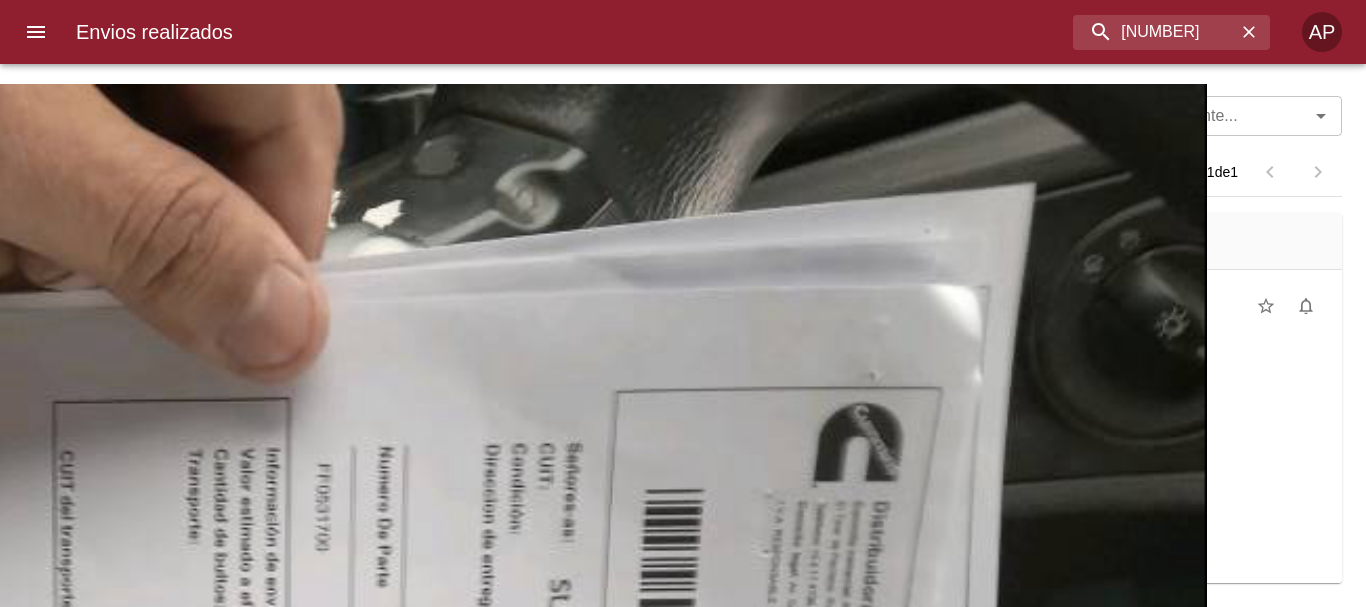 click at bounding box center (24, 2373) 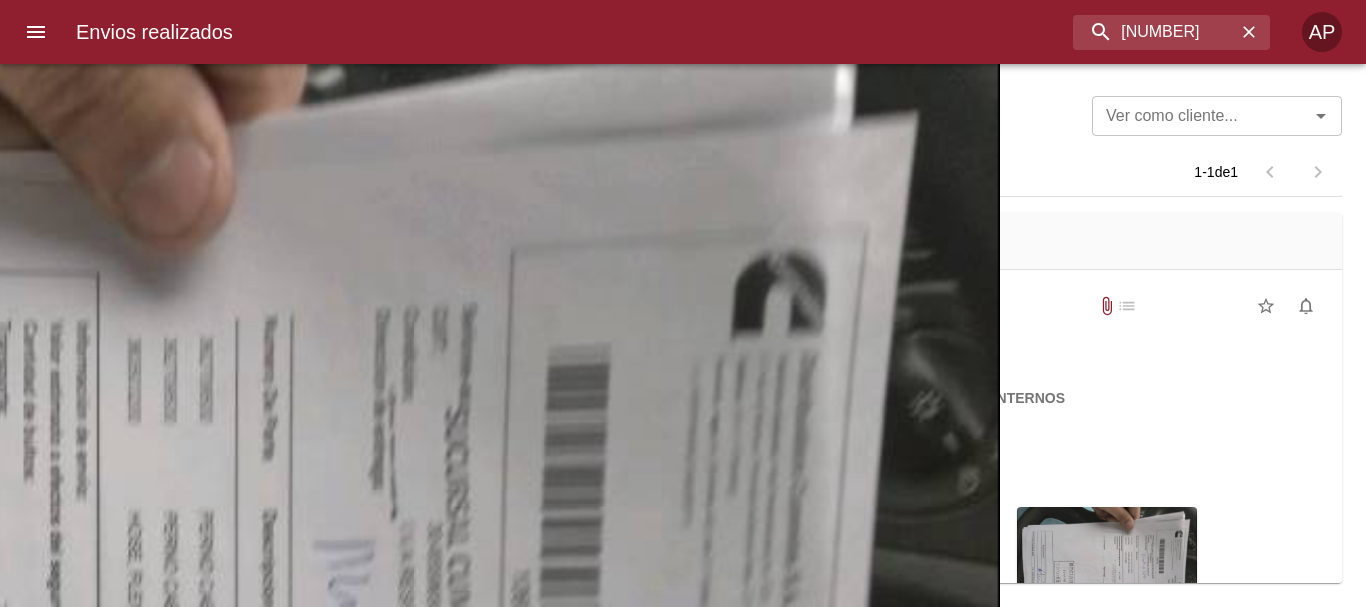 click at bounding box center (24, 2373) 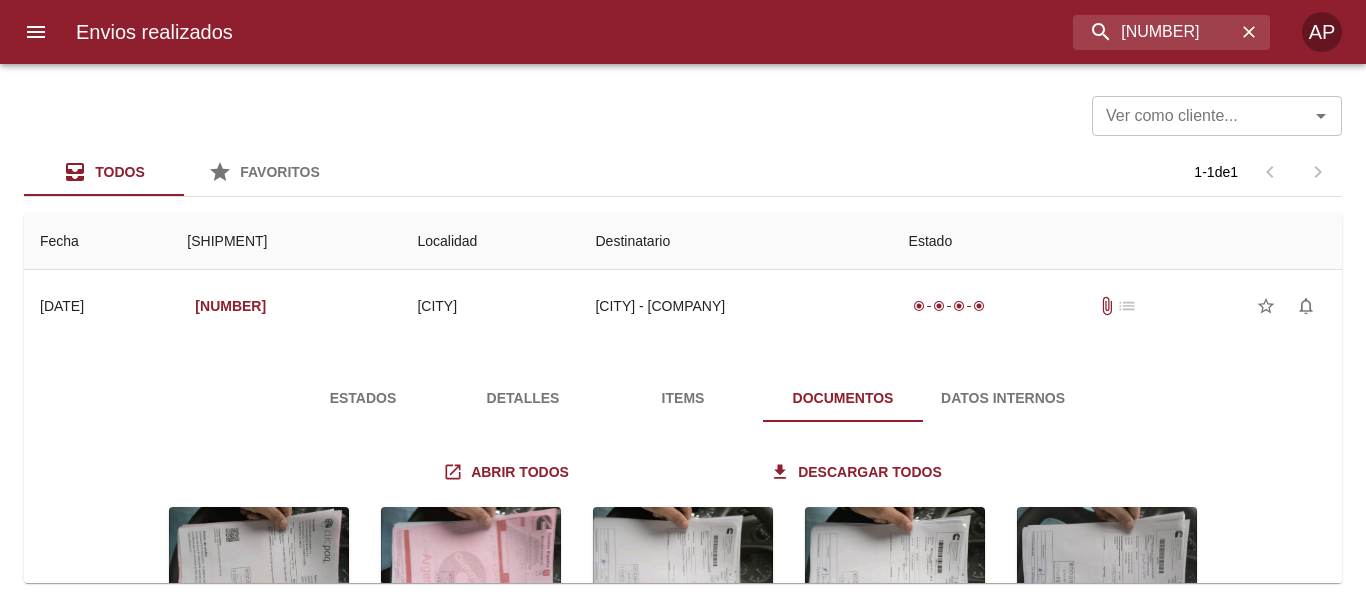 click at bounding box center (683, 1179) 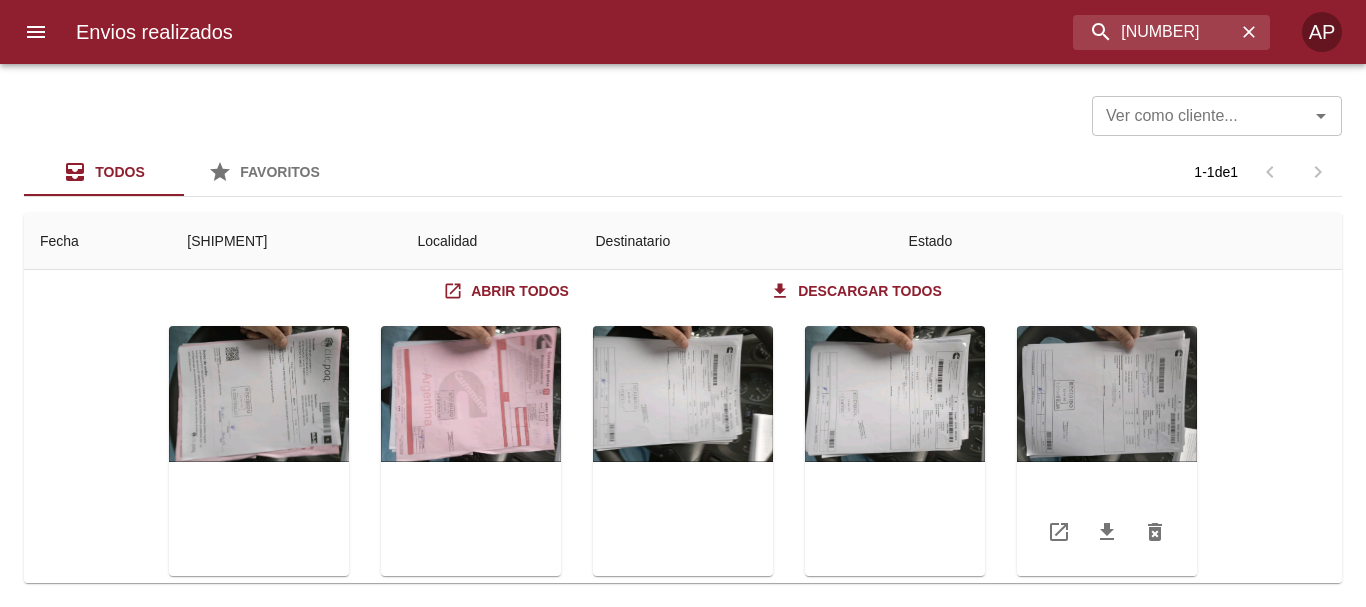 scroll, scrollTop: 280, scrollLeft: 0, axis: vertical 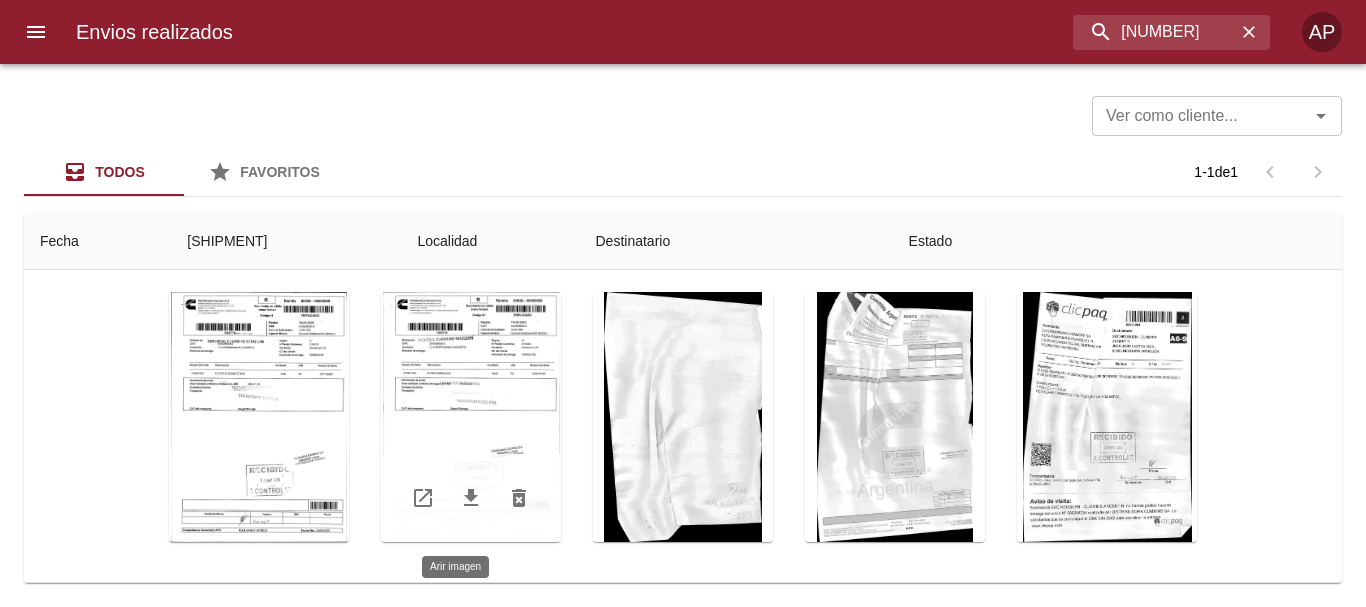 click at bounding box center (471, 417) 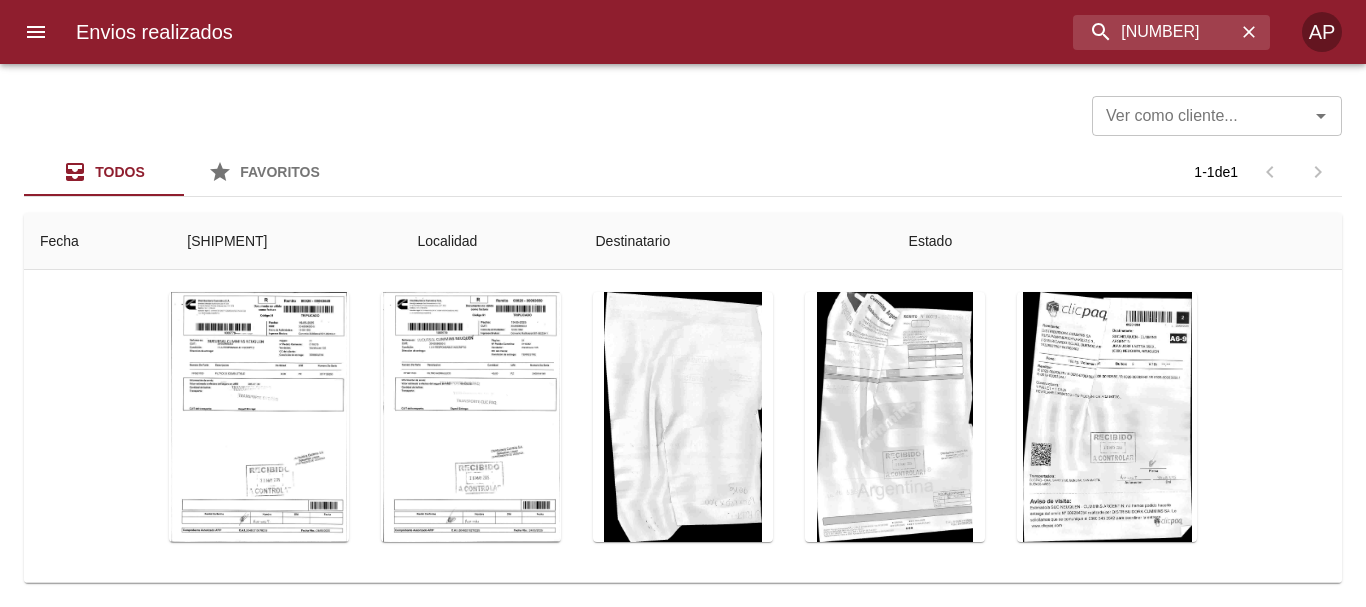 click at bounding box center [683, 1853] 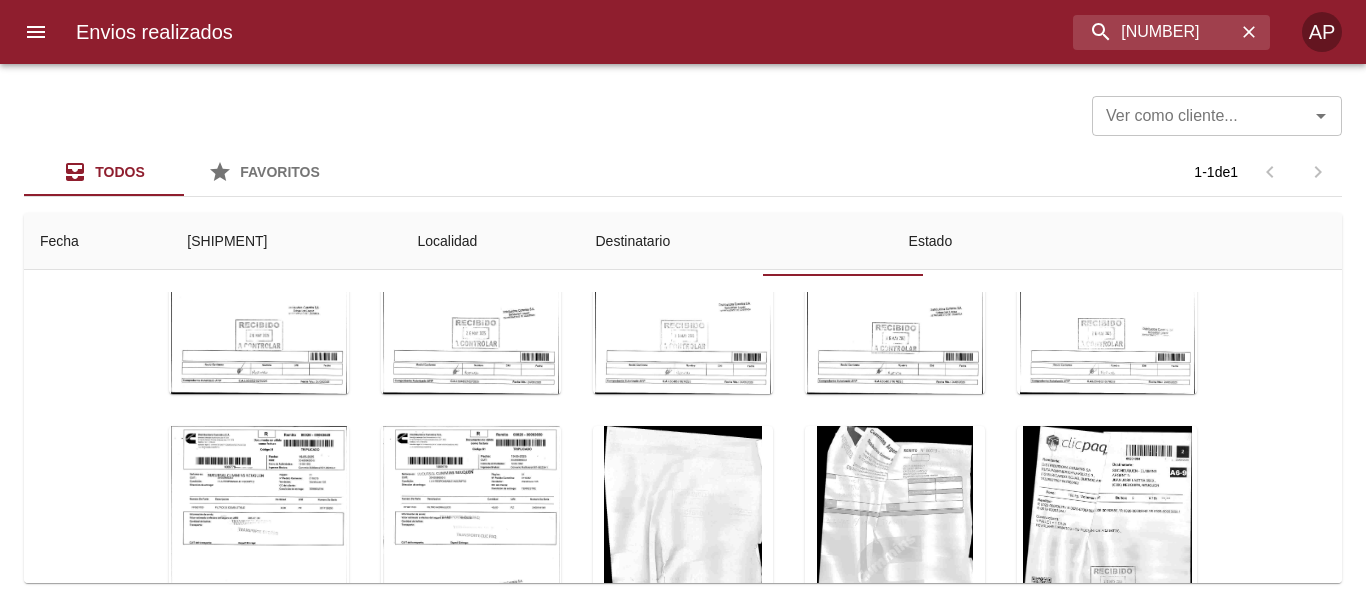 scroll, scrollTop: 0, scrollLeft: 0, axis: both 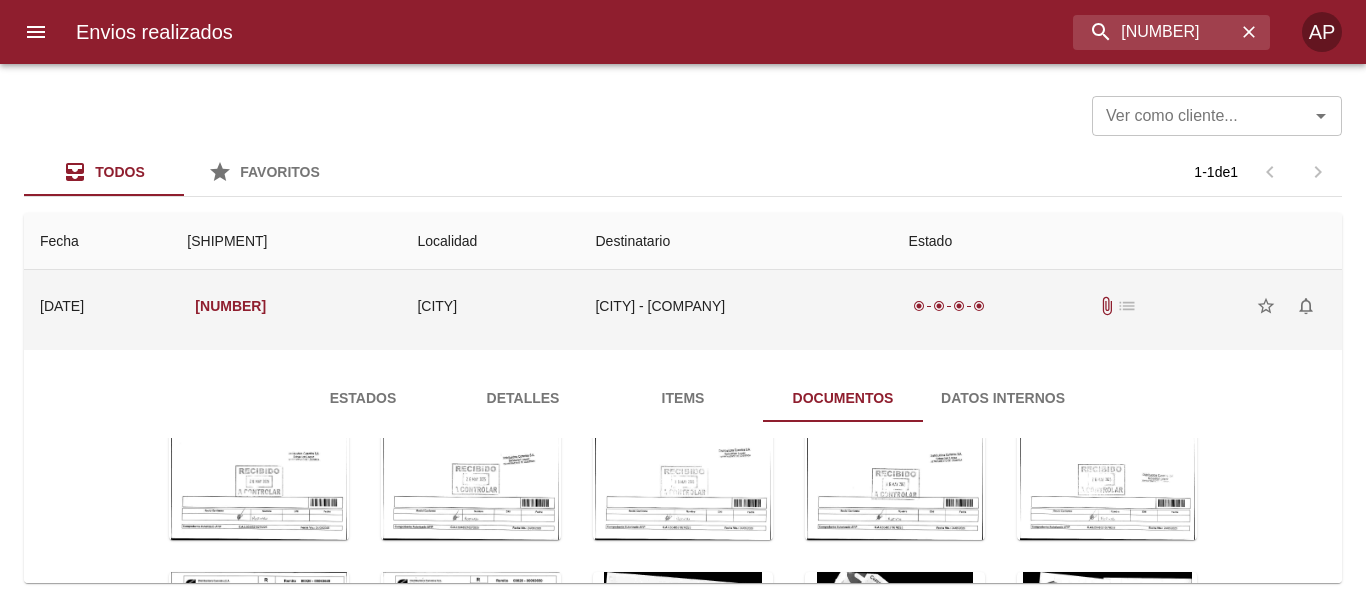 click on "Suc Neuquen - Cummins Argentin" at bounding box center [735, 306] 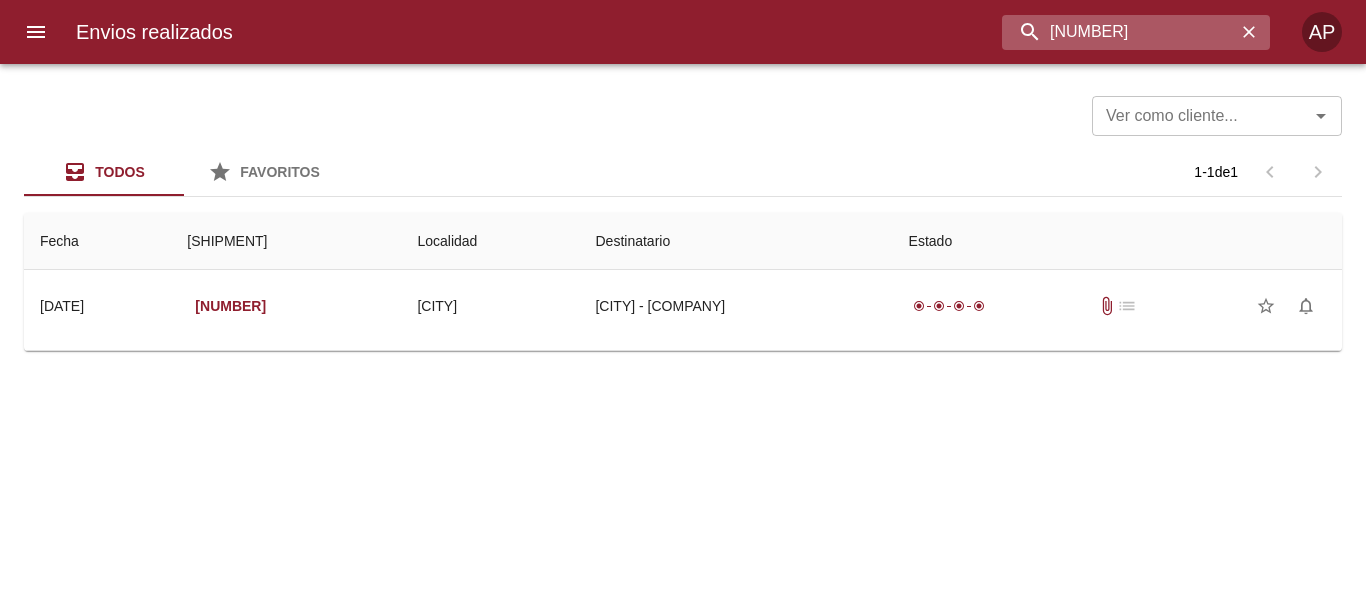 click on "9204054" at bounding box center (1119, 32) 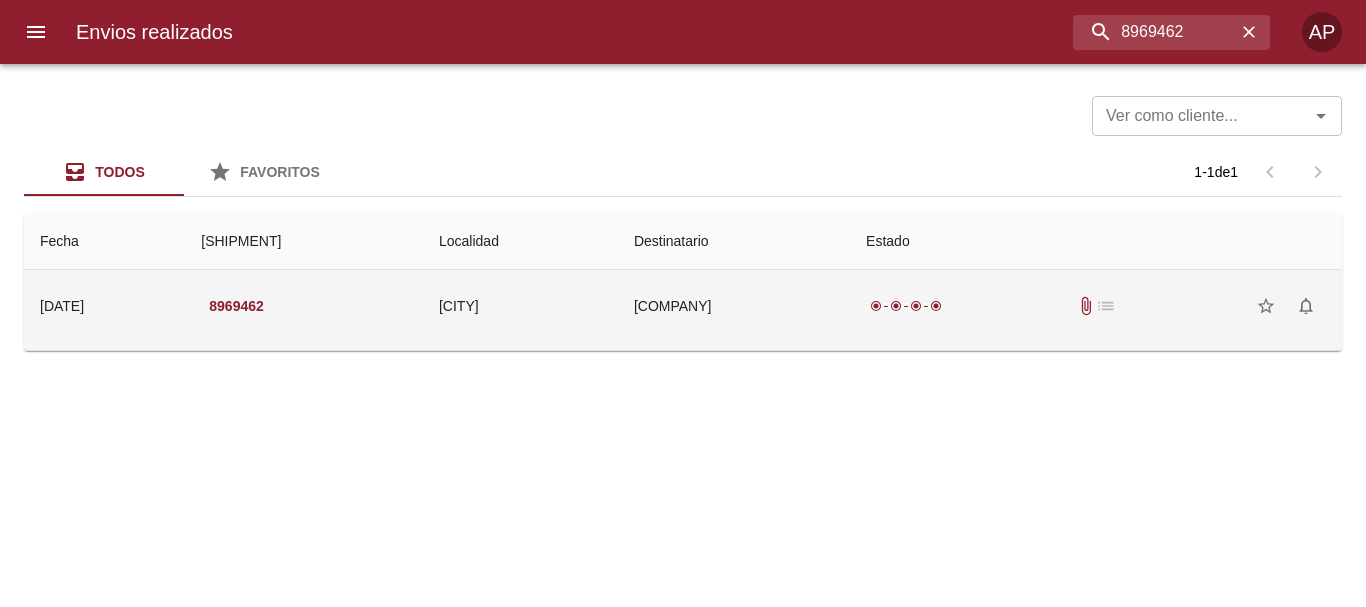 drag, startPoint x: 1059, startPoint y: 316, endPoint x: 1050, endPoint y: 310, distance: 10.816654 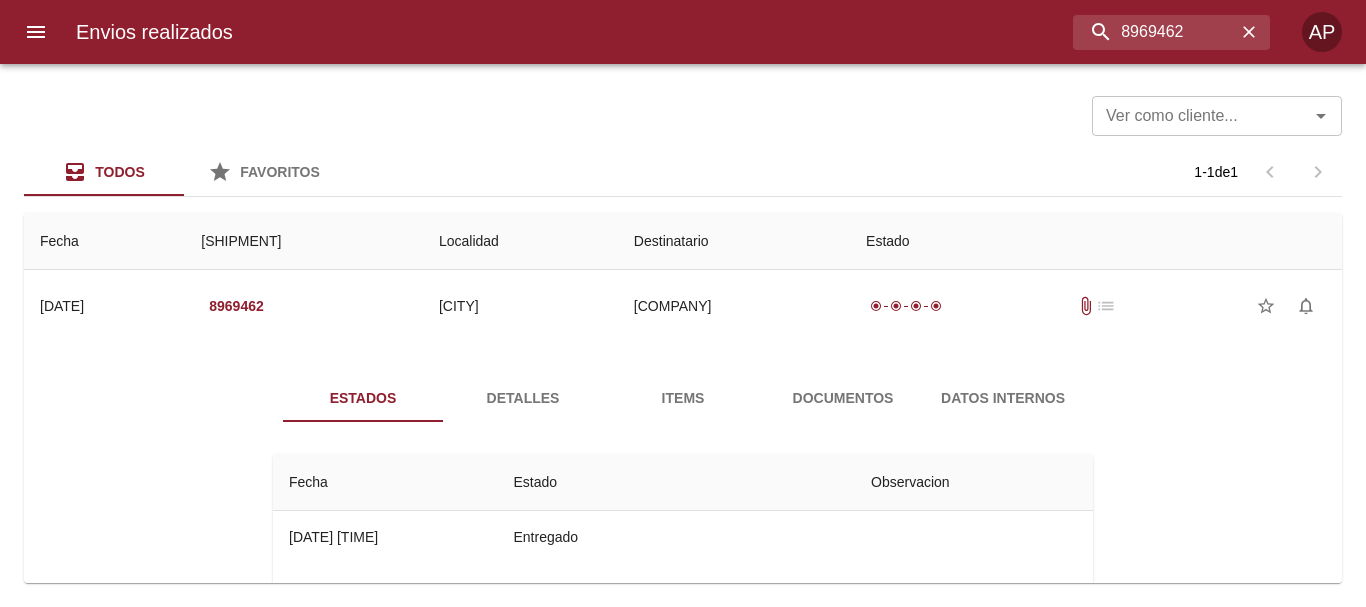 click on "Documentos" at bounding box center (843, 398) 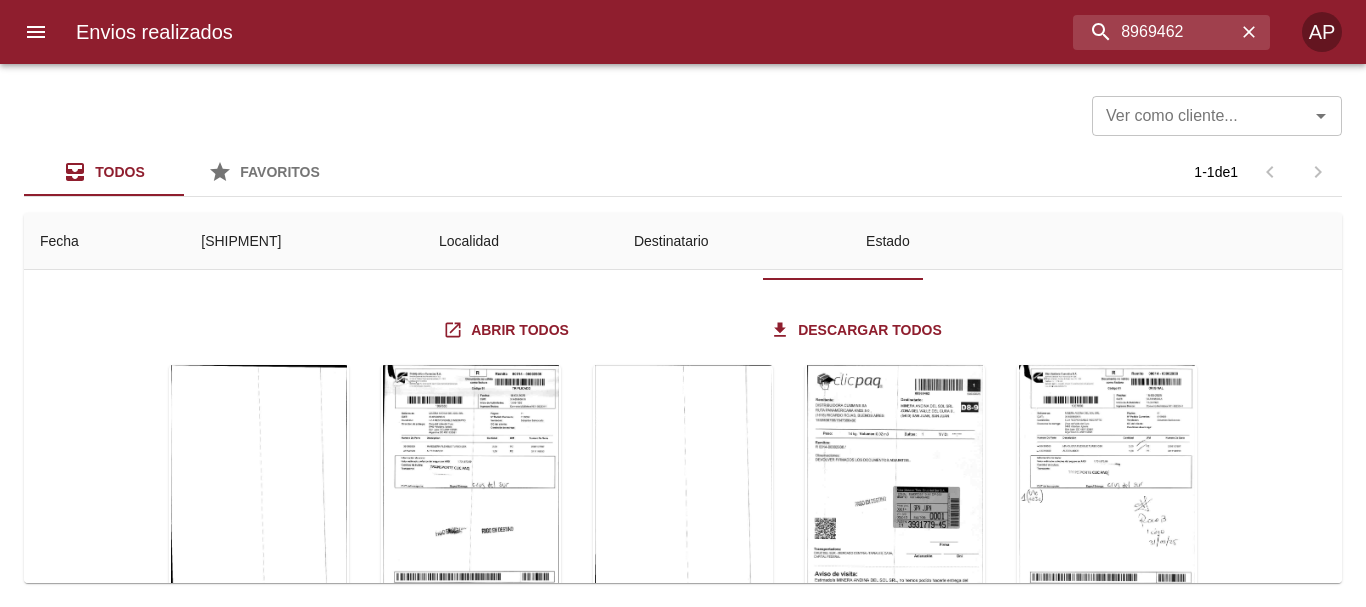 scroll, scrollTop: 200, scrollLeft: 0, axis: vertical 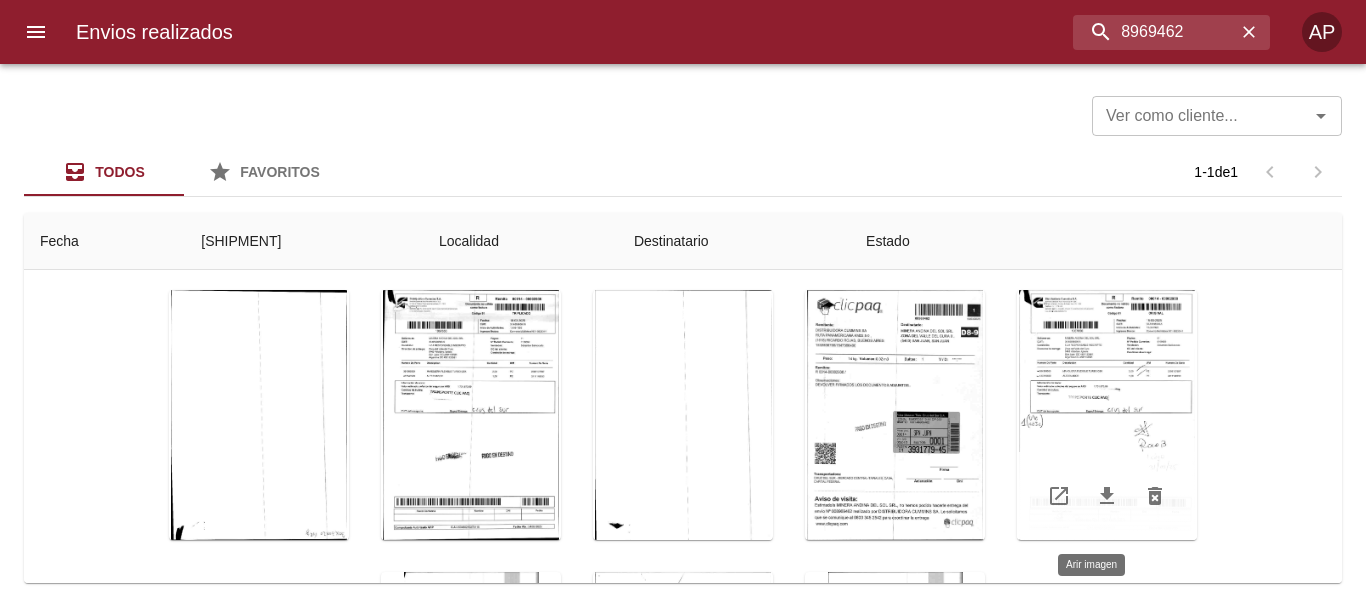 click at bounding box center (1107, 415) 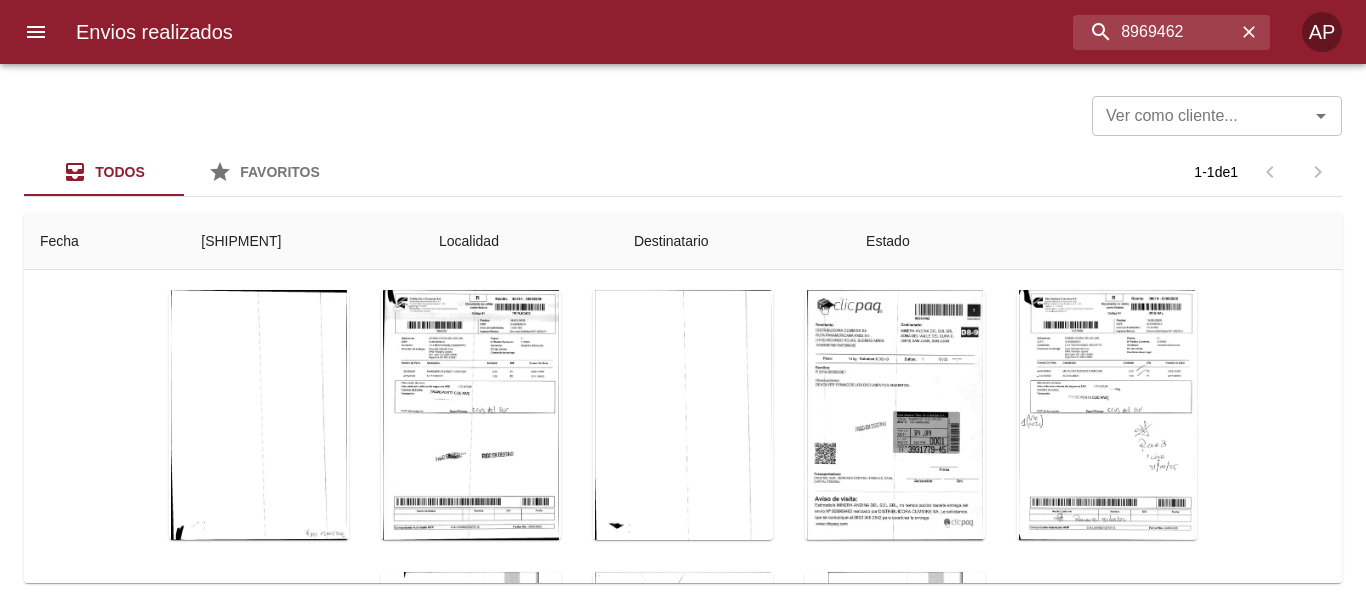 drag, startPoint x: 42, startPoint y: 321, endPoint x: 72, endPoint y: 310, distance: 31.95309 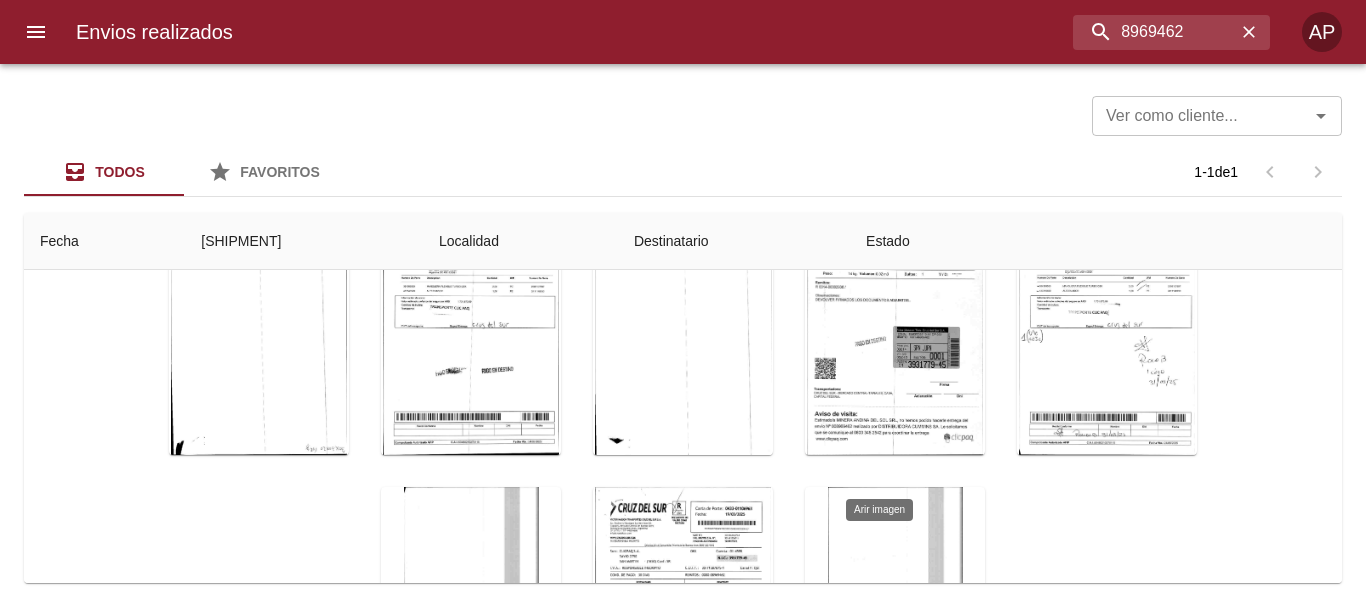 scroll, scrollTop: 0, scrollLeft: 0, axis: both 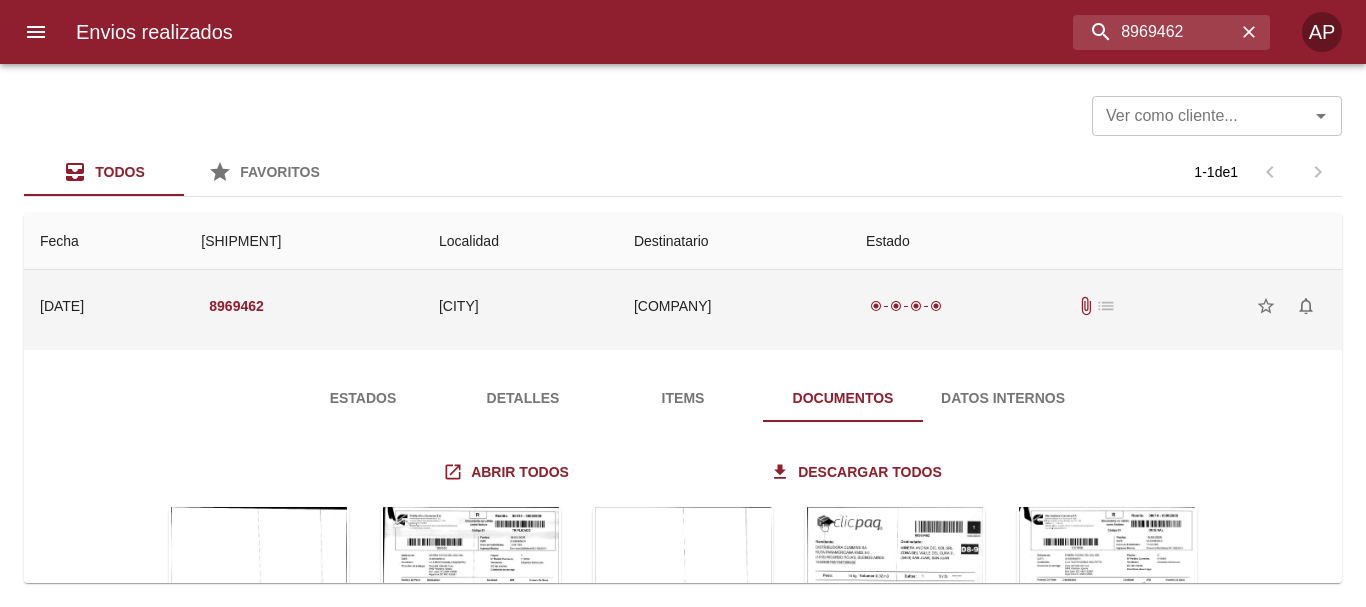 click on "Minera Andina Del Sol Srl" at bounding box center [734, 306] 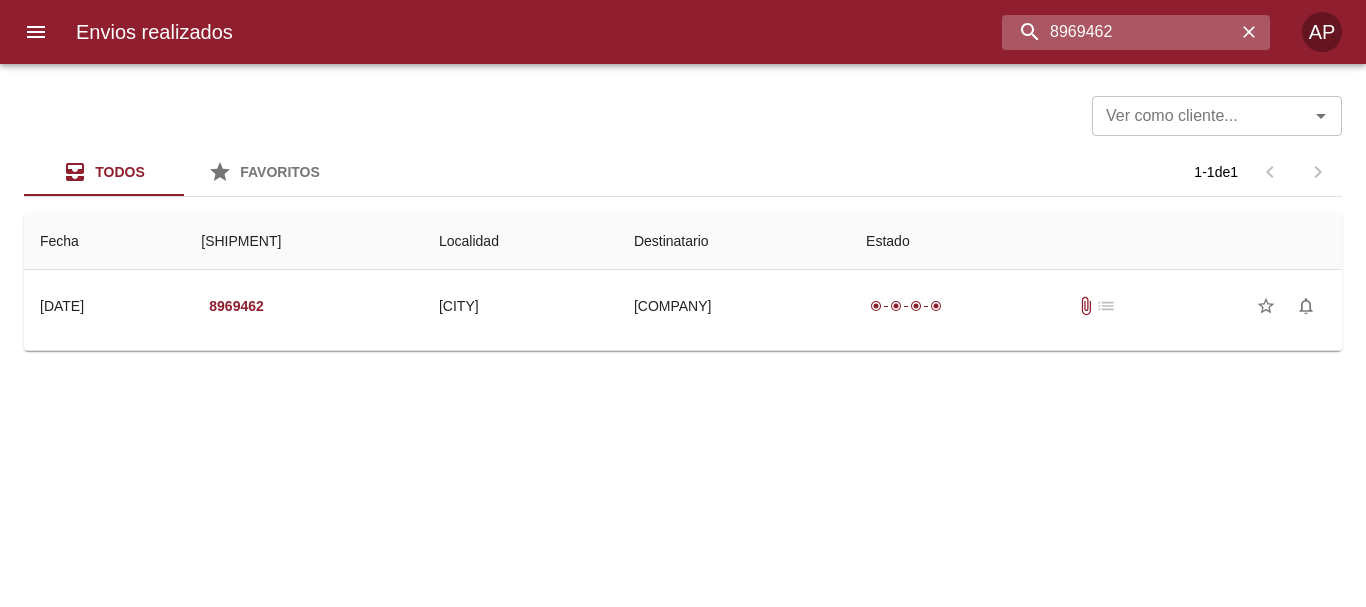 click on "8969462" at bounding box center (1119, 32) 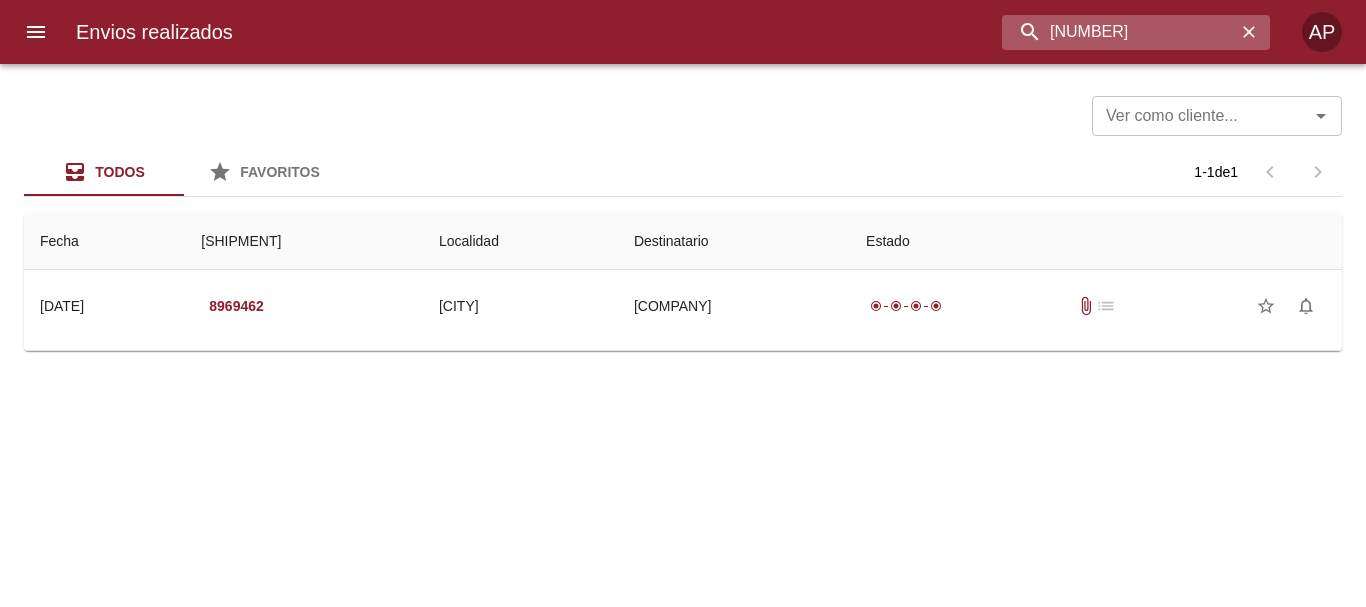 type on "8995414" 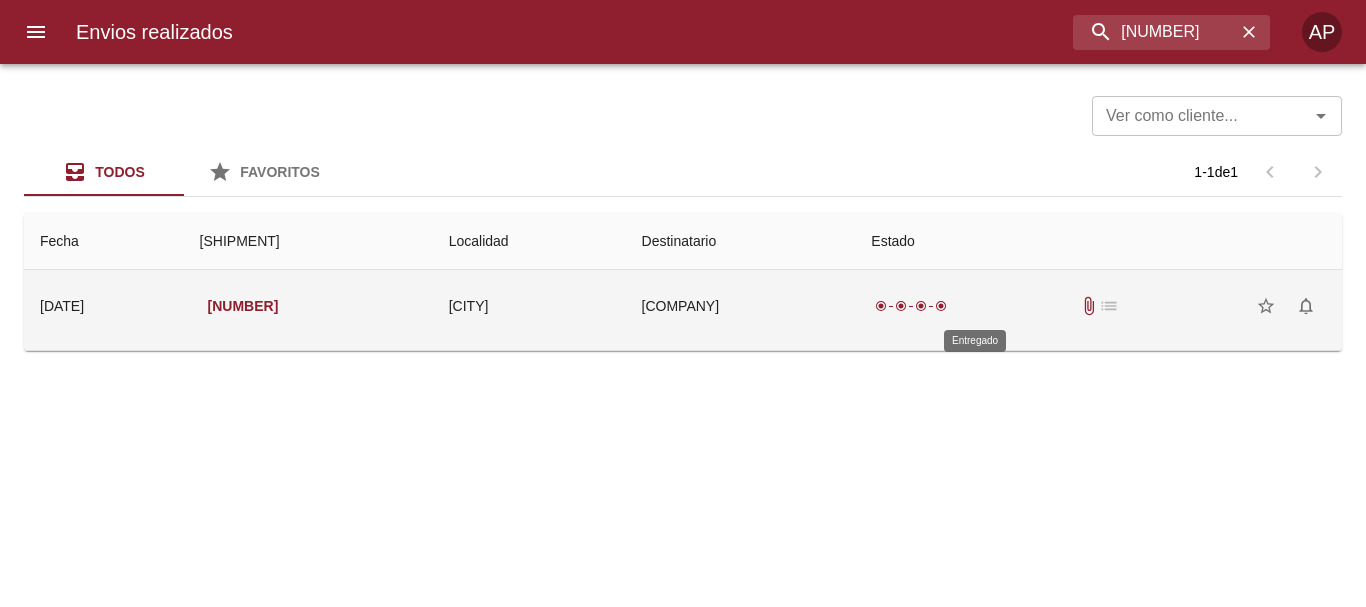 click on "radio_button_checked" at bounding box center [941, 306] 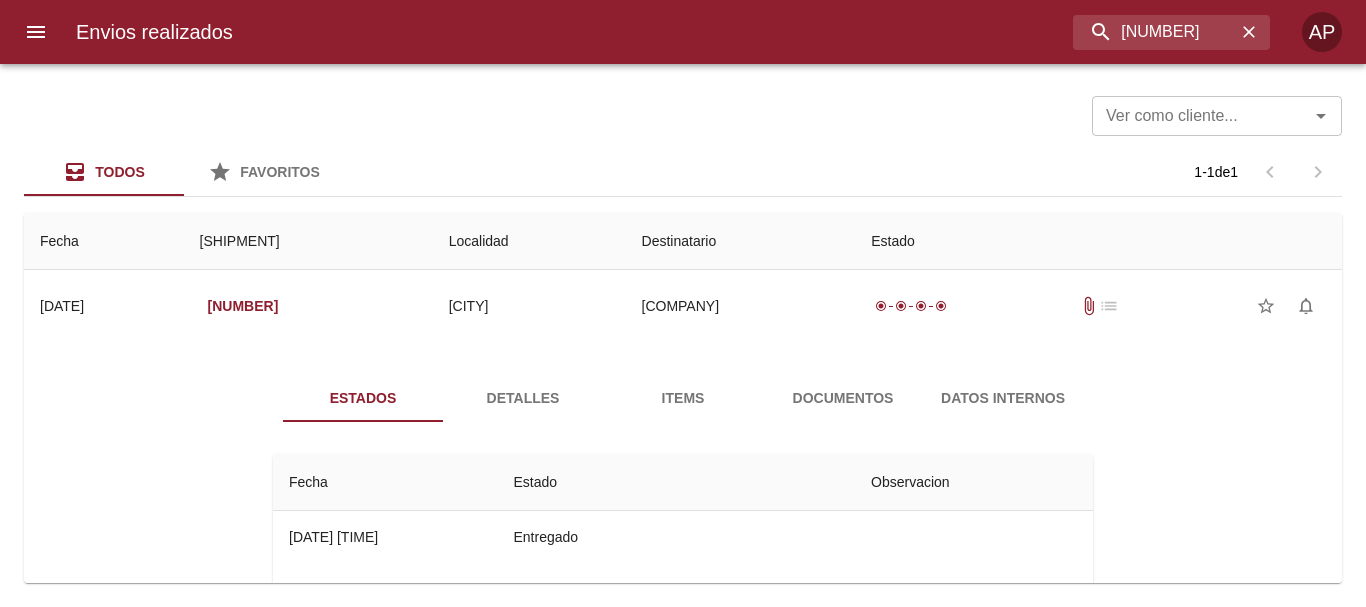 click on "Documentos" at bounding box center (843, 398) 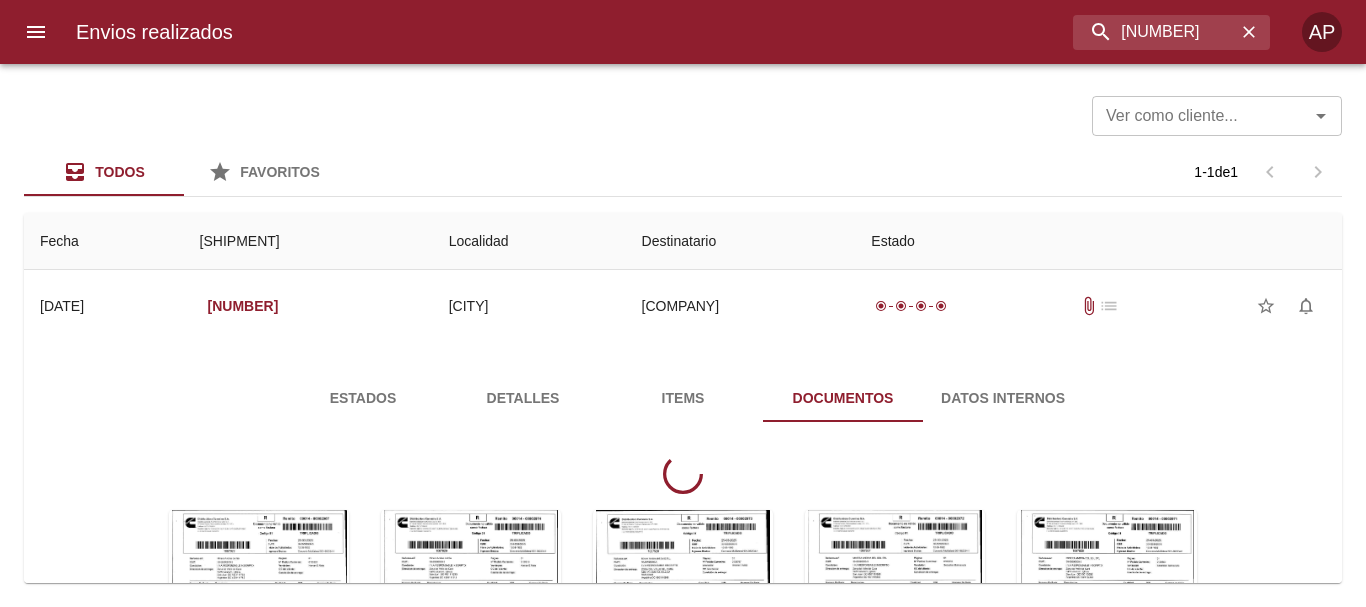 scroll, scrollTop: 200, scrollLeft: 0, axis: vertical 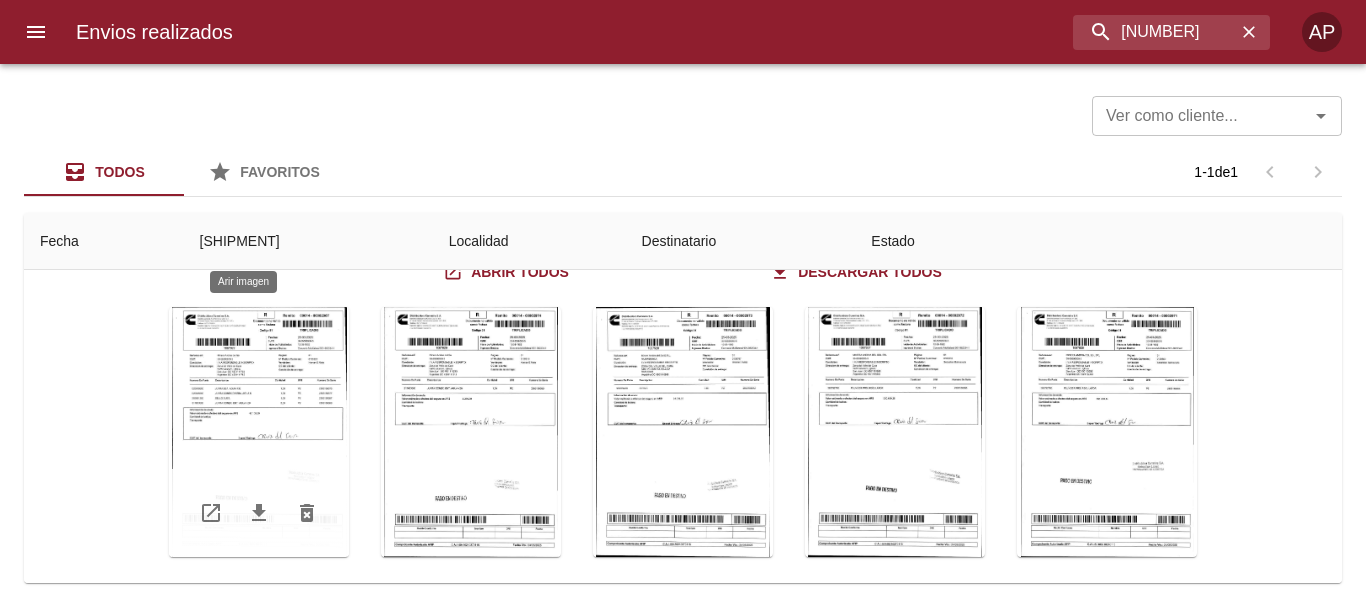 click at bounding box center [259, 432] 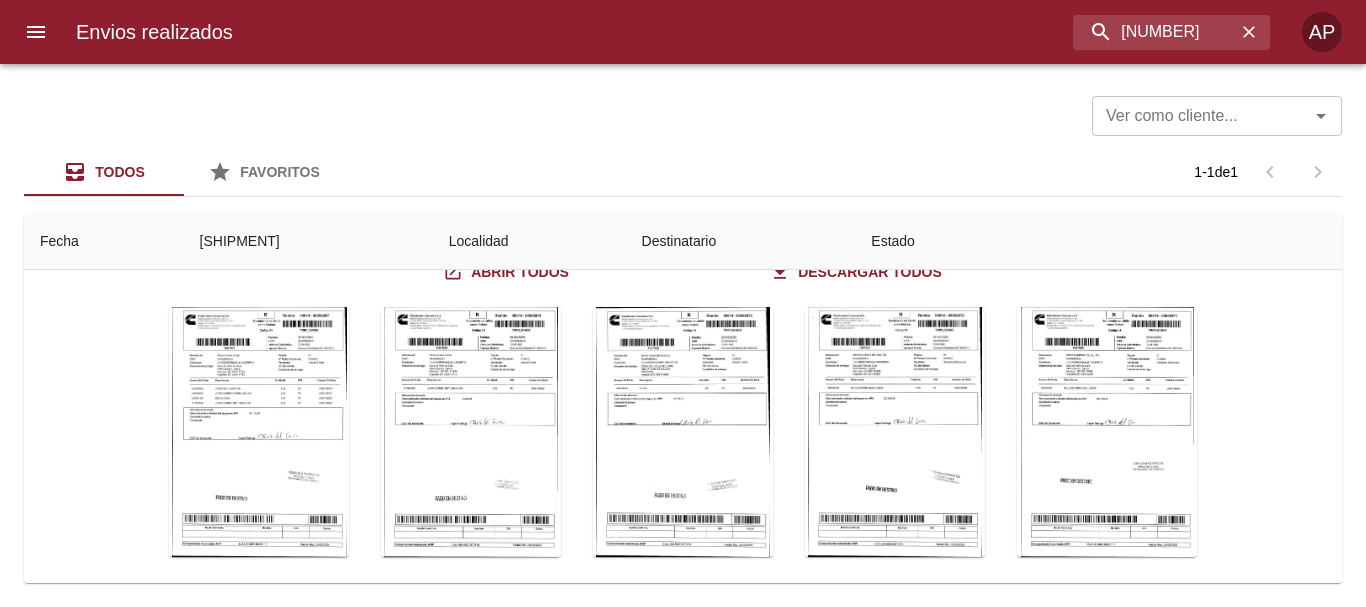 click at bounding box center [24, 3571] 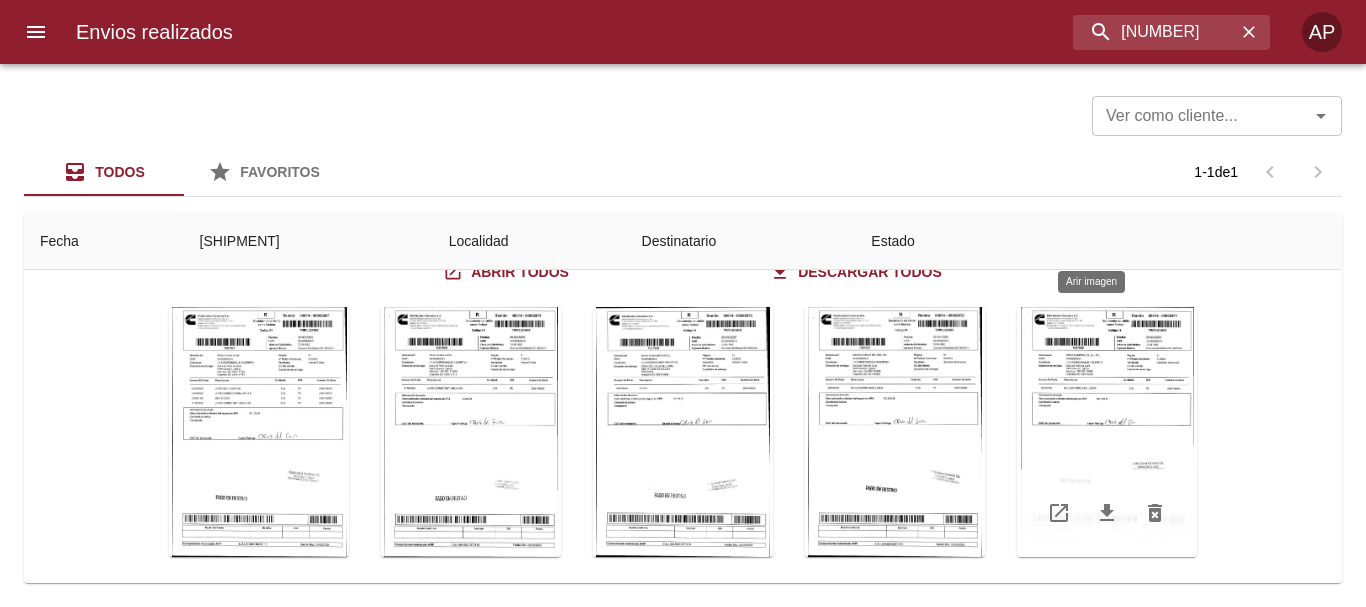 drag, startPoint x: 1156, startPoint y: 383, endPoint x: 1149, endPoint y: 375, distance: 10.630146 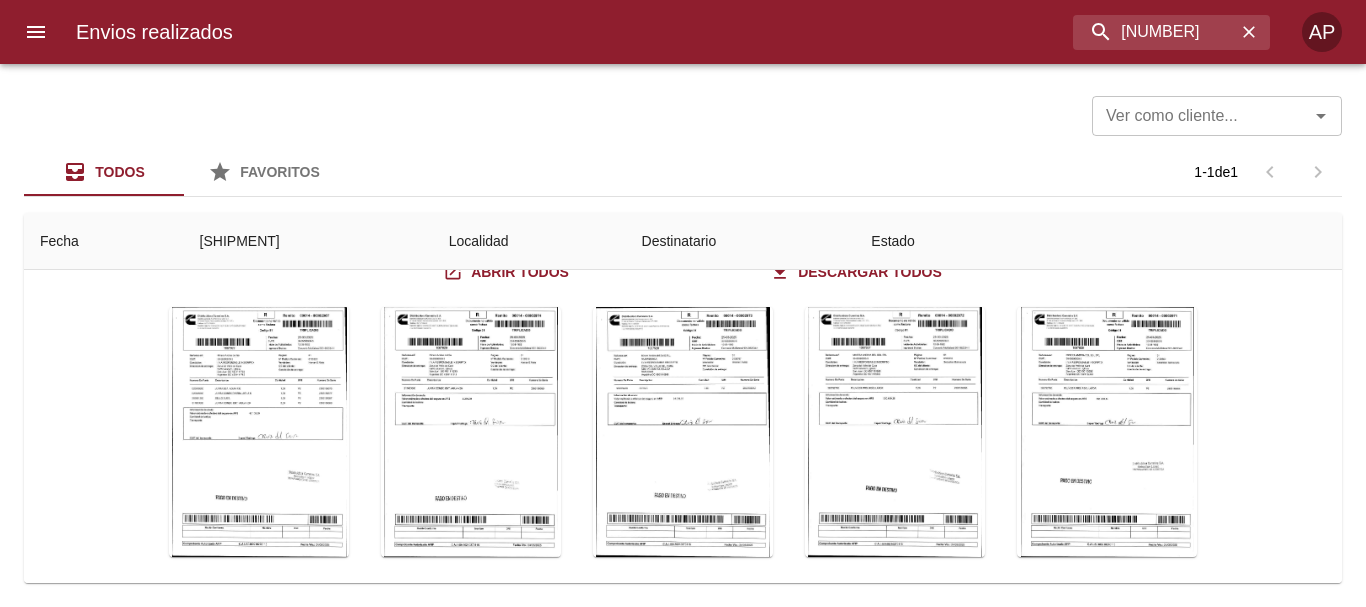 click at bounding box center [24, 3584] 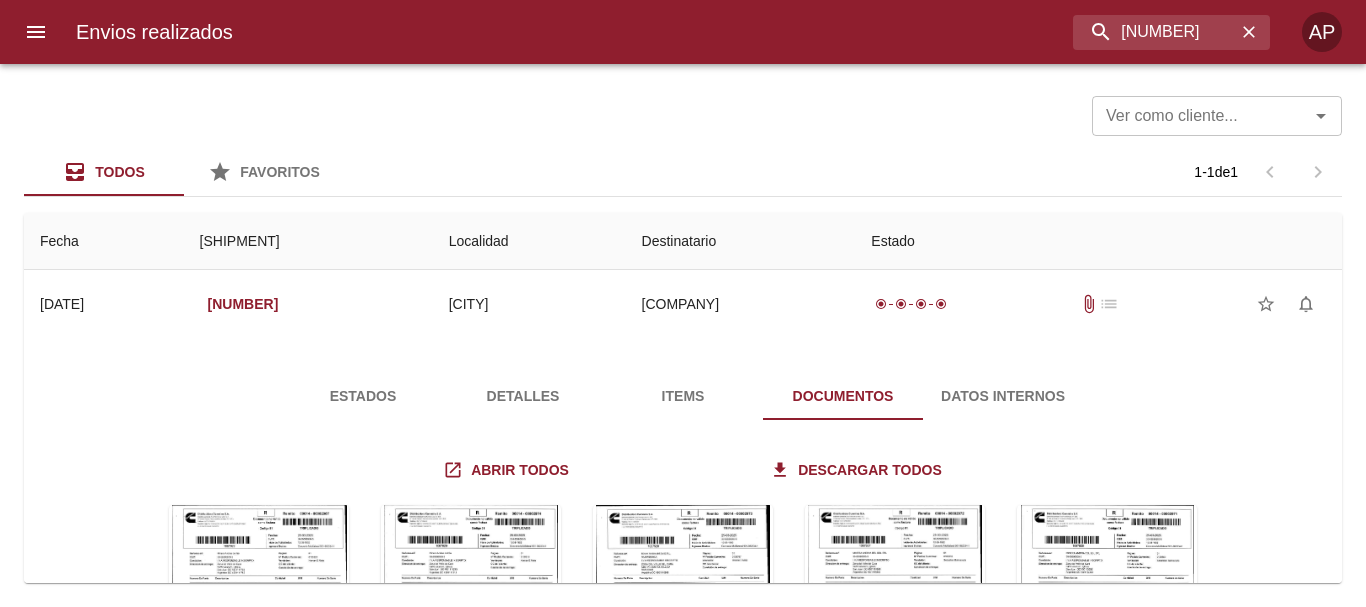 scroll, scrollTop: 0, scrollLeft: 0, axis: both 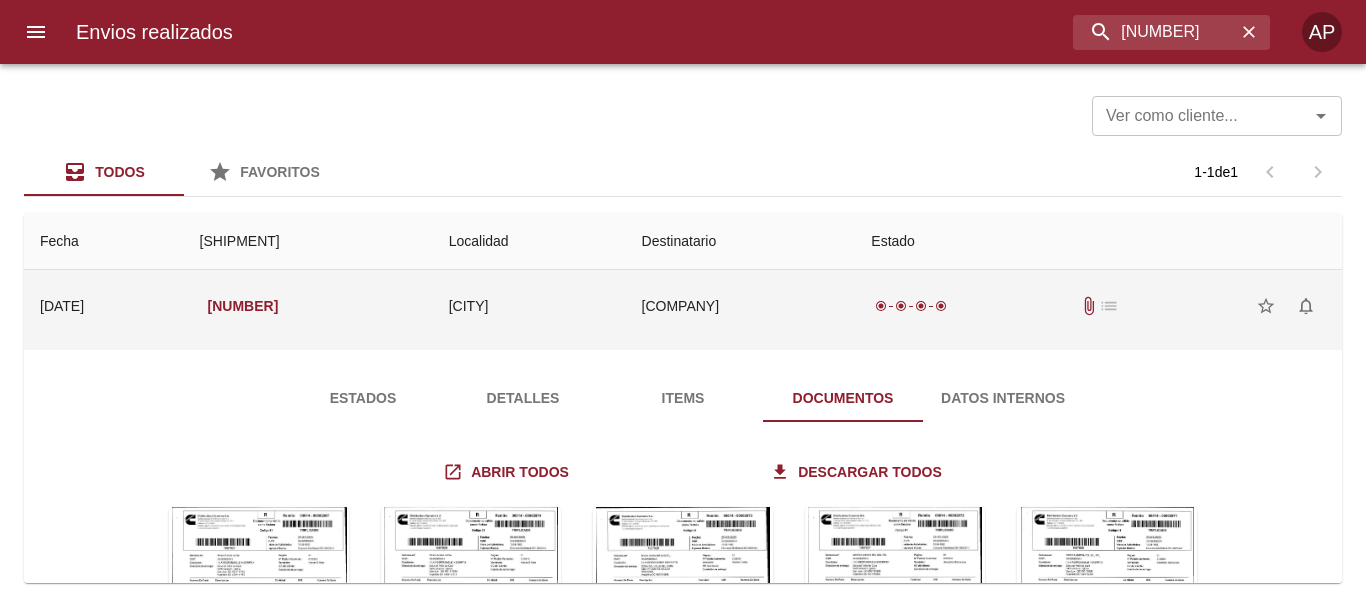 click on "Minera Andina Del Sol Srl" at bounding box center [741, 306] 